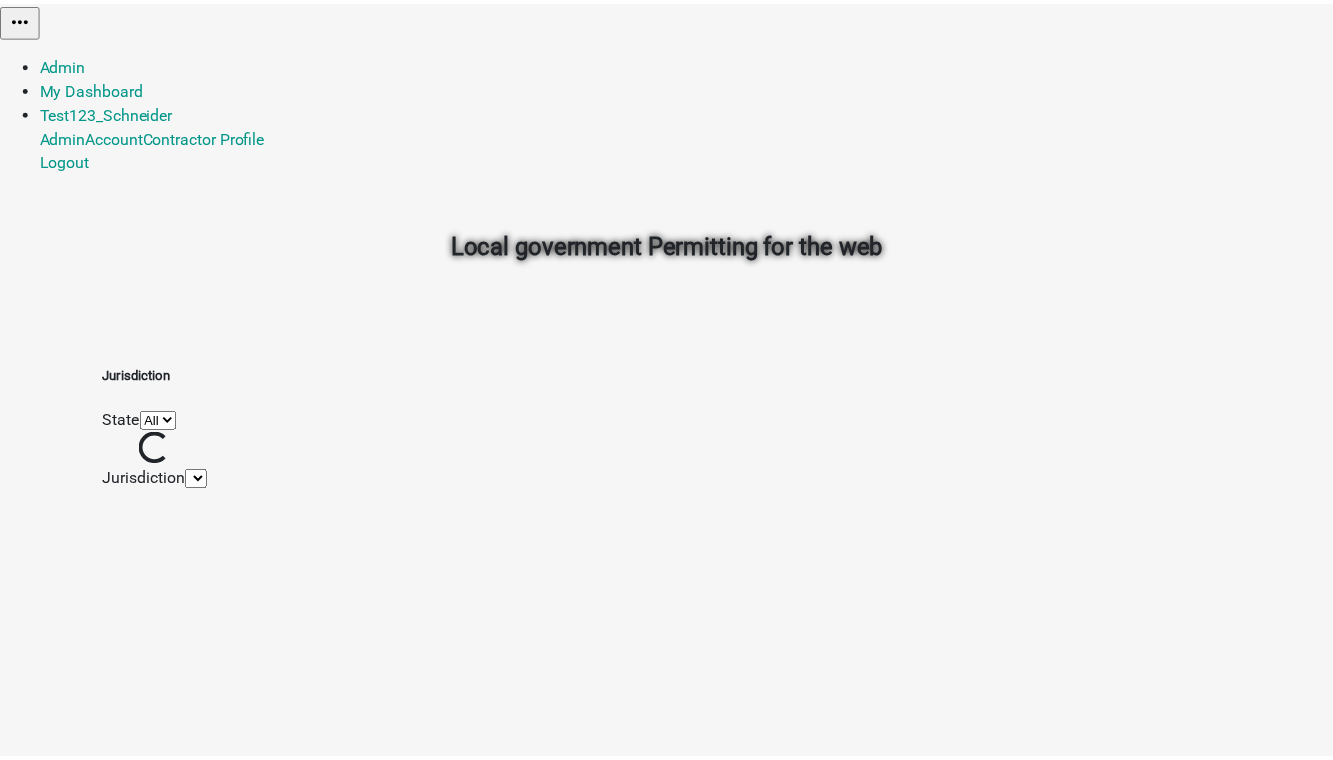 scroll, scrollTop: 0, scrollLeft: 0, axis: both 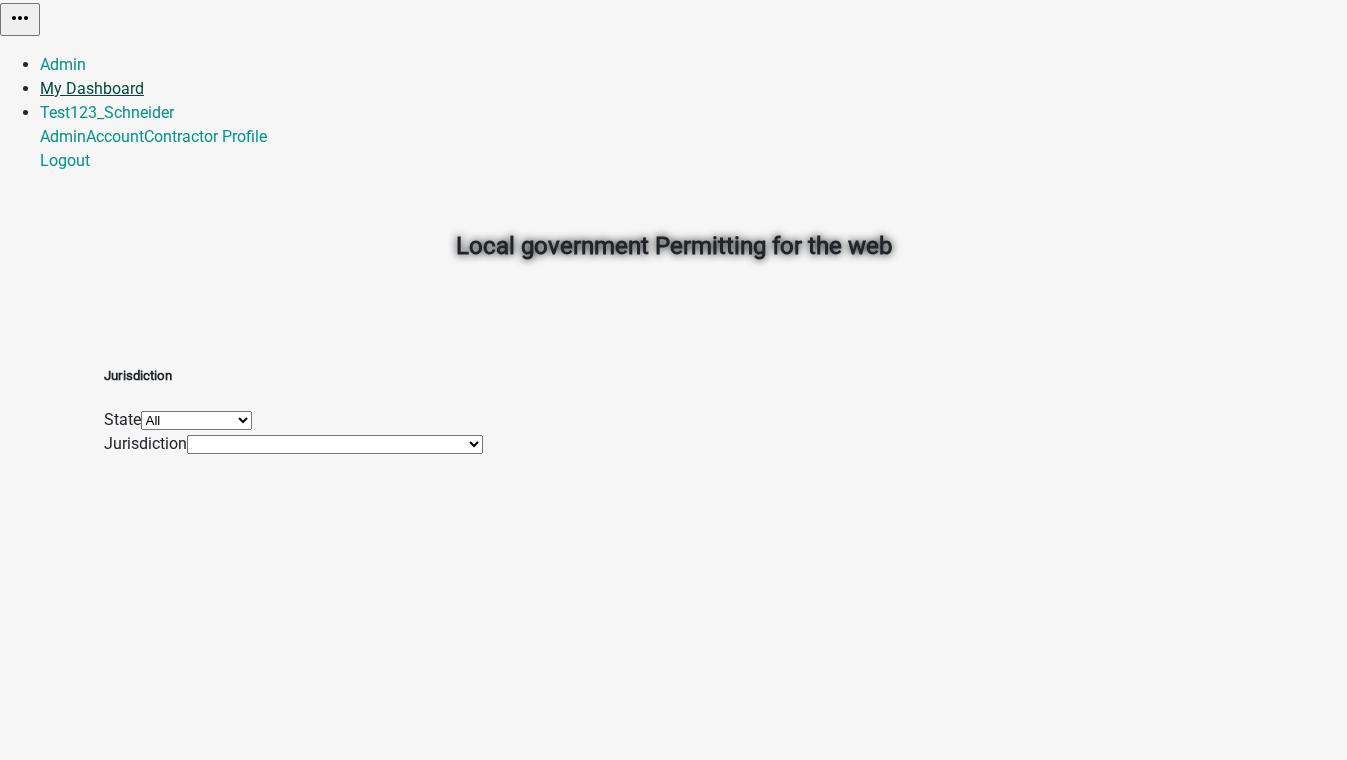 click on "My Dashboard" at bounding box center [92, 88] 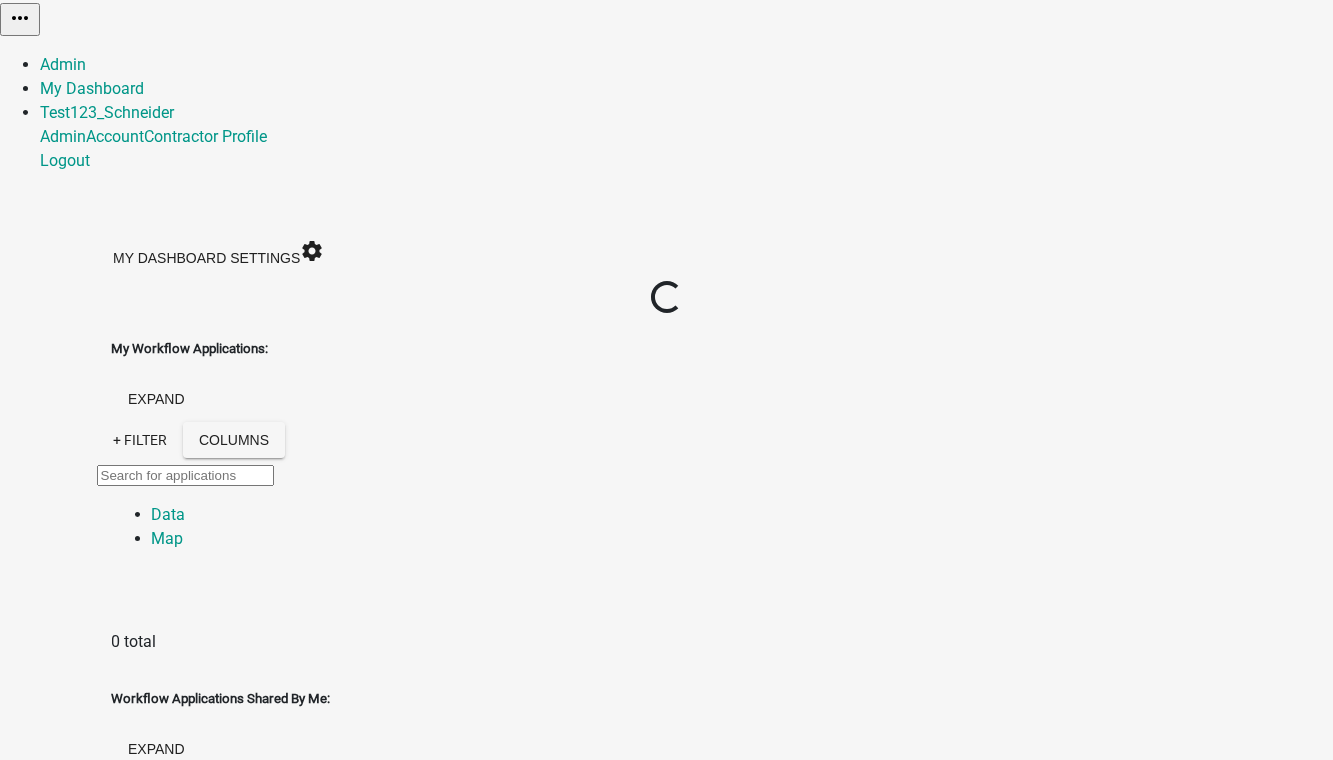 click on "collapse" at bounding box center [165, 2150] 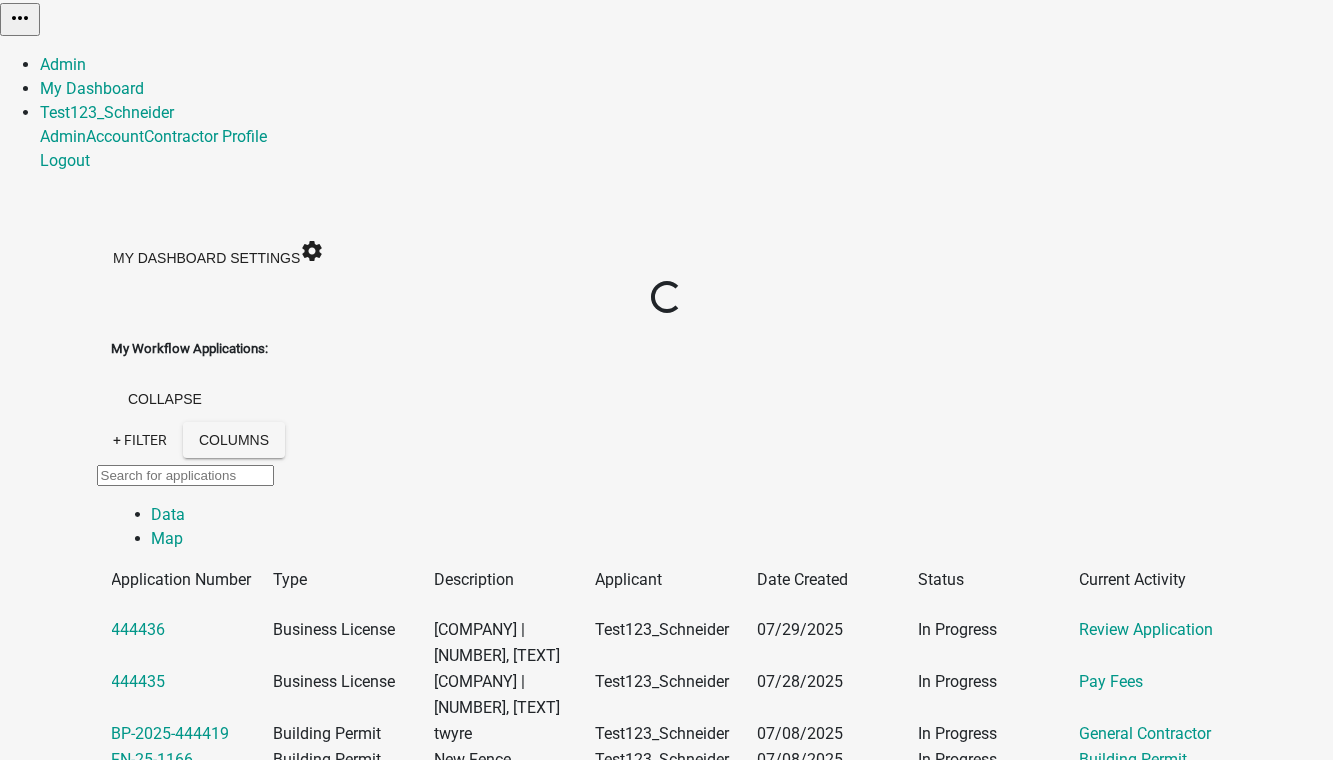 click on "My Workflow Applications:  collapse" at bounding box center (667, 380) 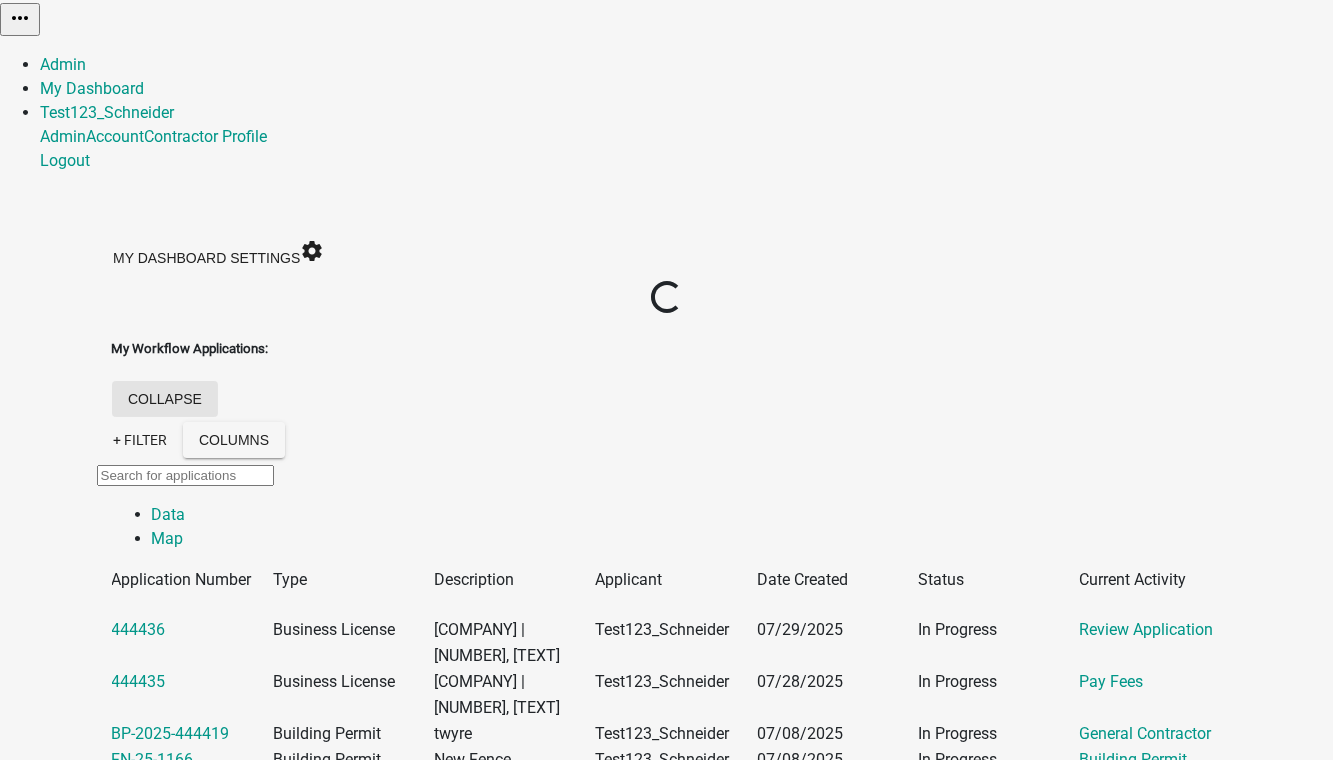 click on "collapse" at bounding box center [165, 399] 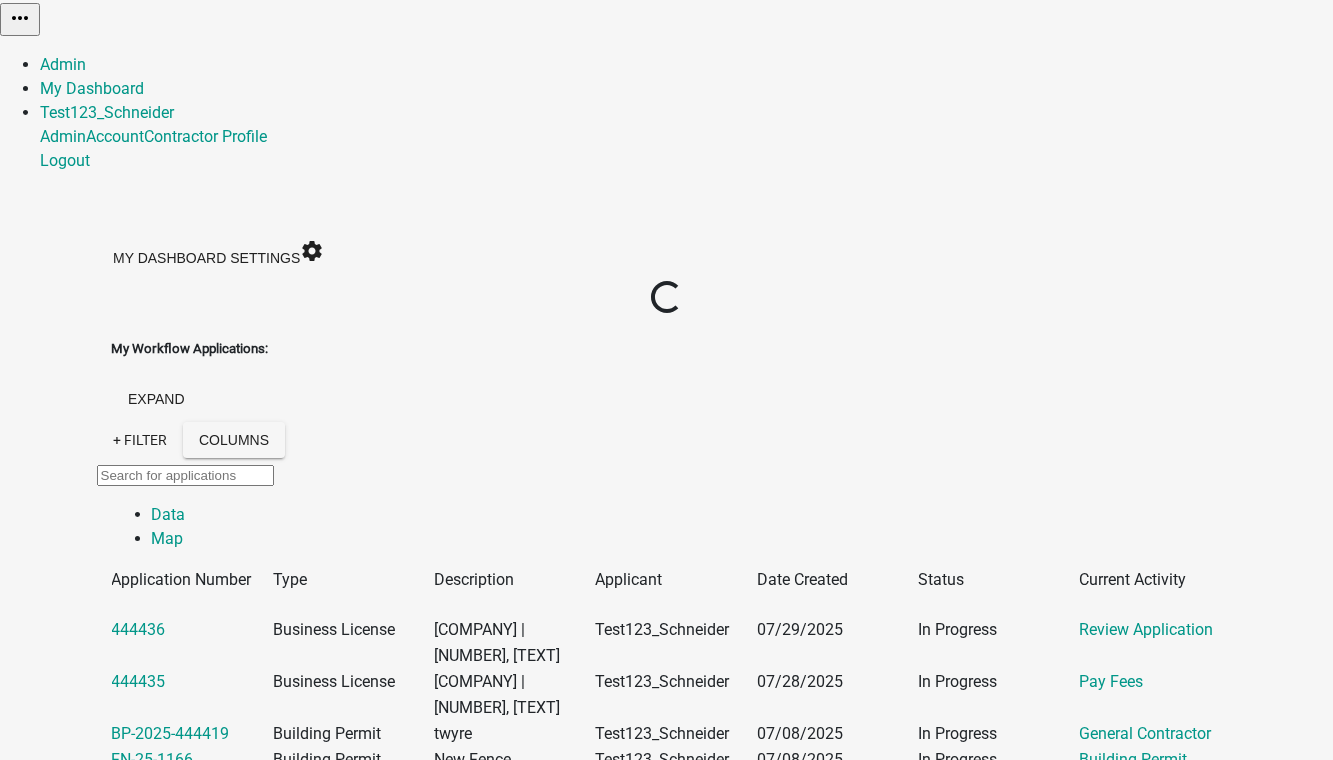 click on "Applications Pending Payment:  collapse" at bounding box center [667, 2018] 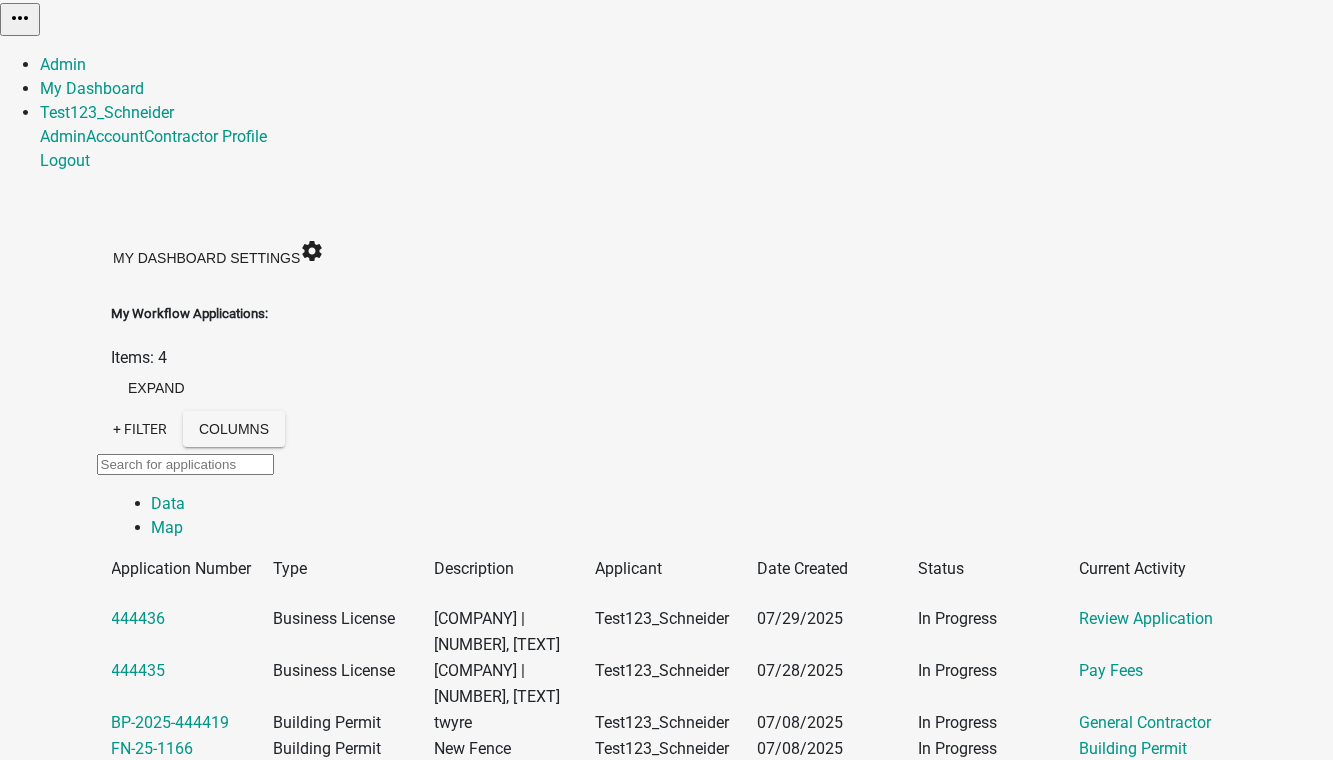 click on "collapse" at bounding box center [165, 1723] 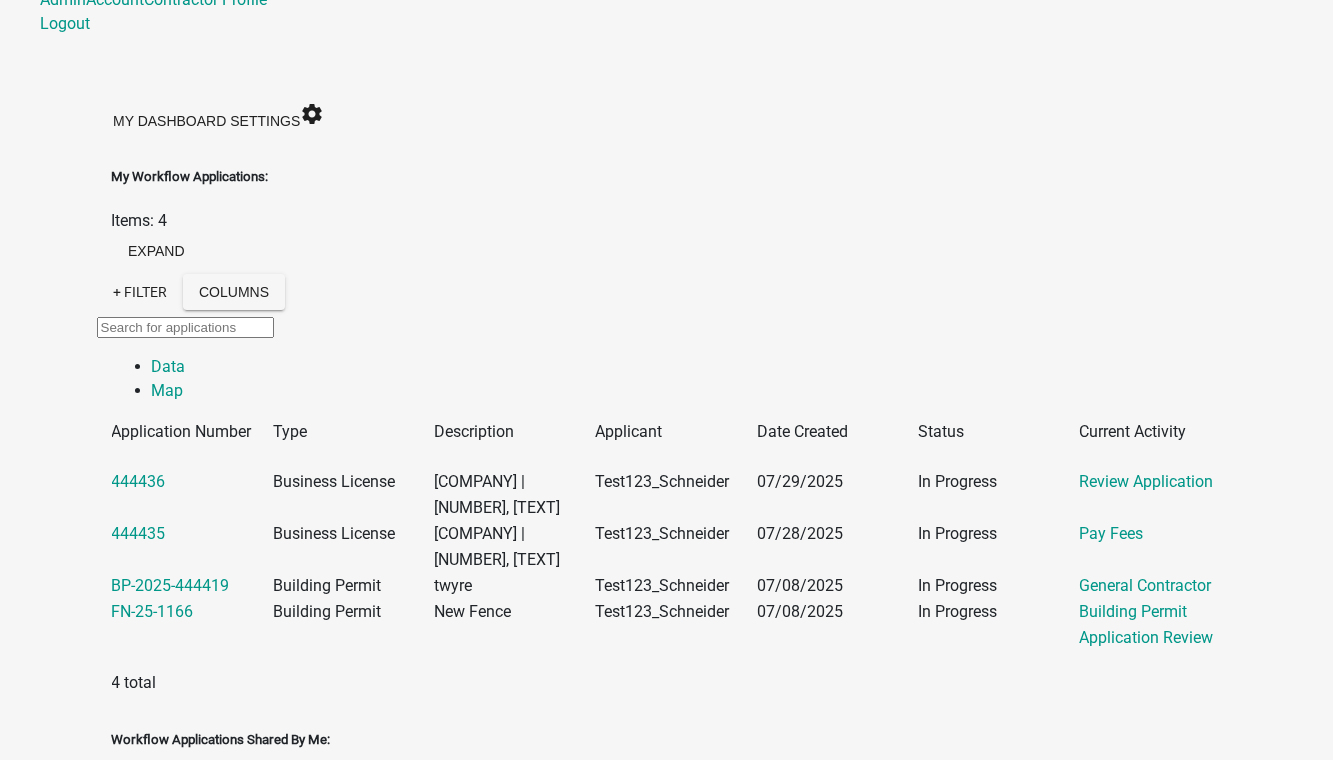 scroll, scrollTop: 272, scrollLeft: 0, axis: vertical 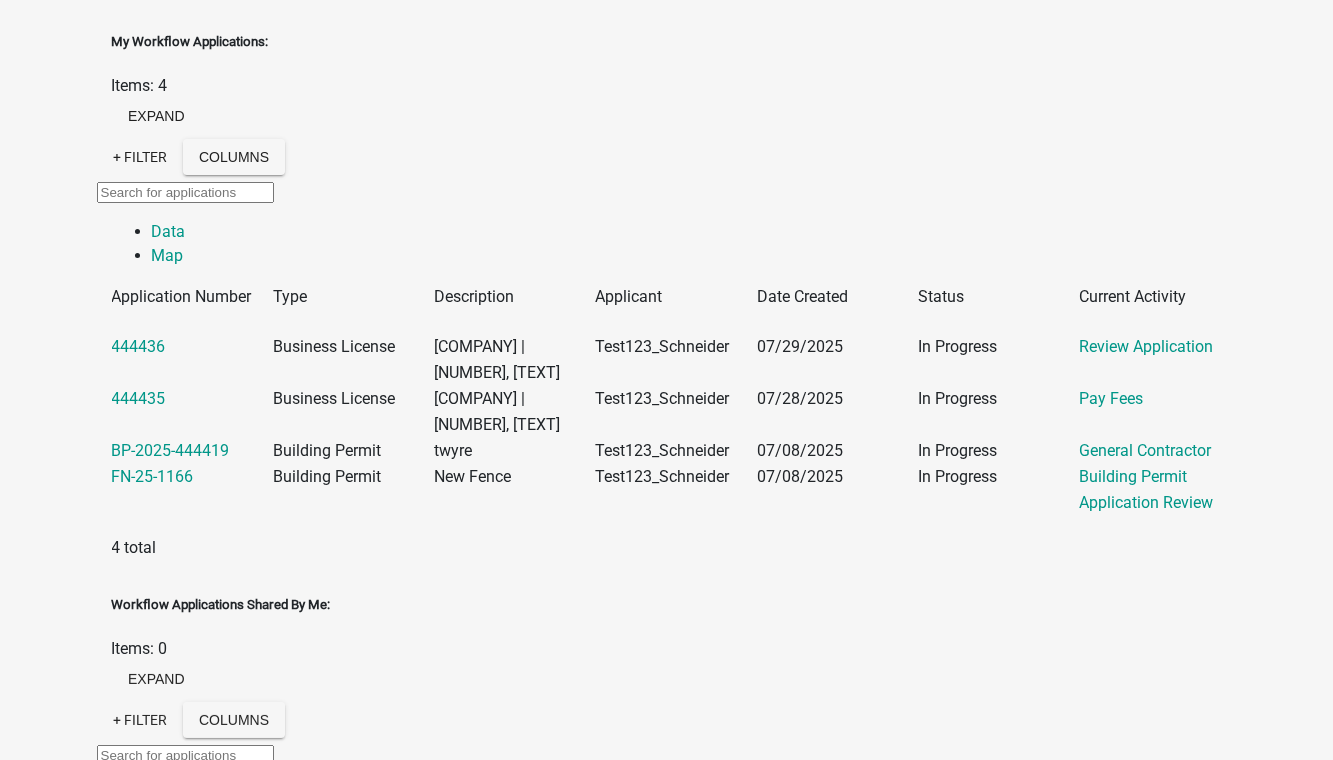 click on "+ Filter" 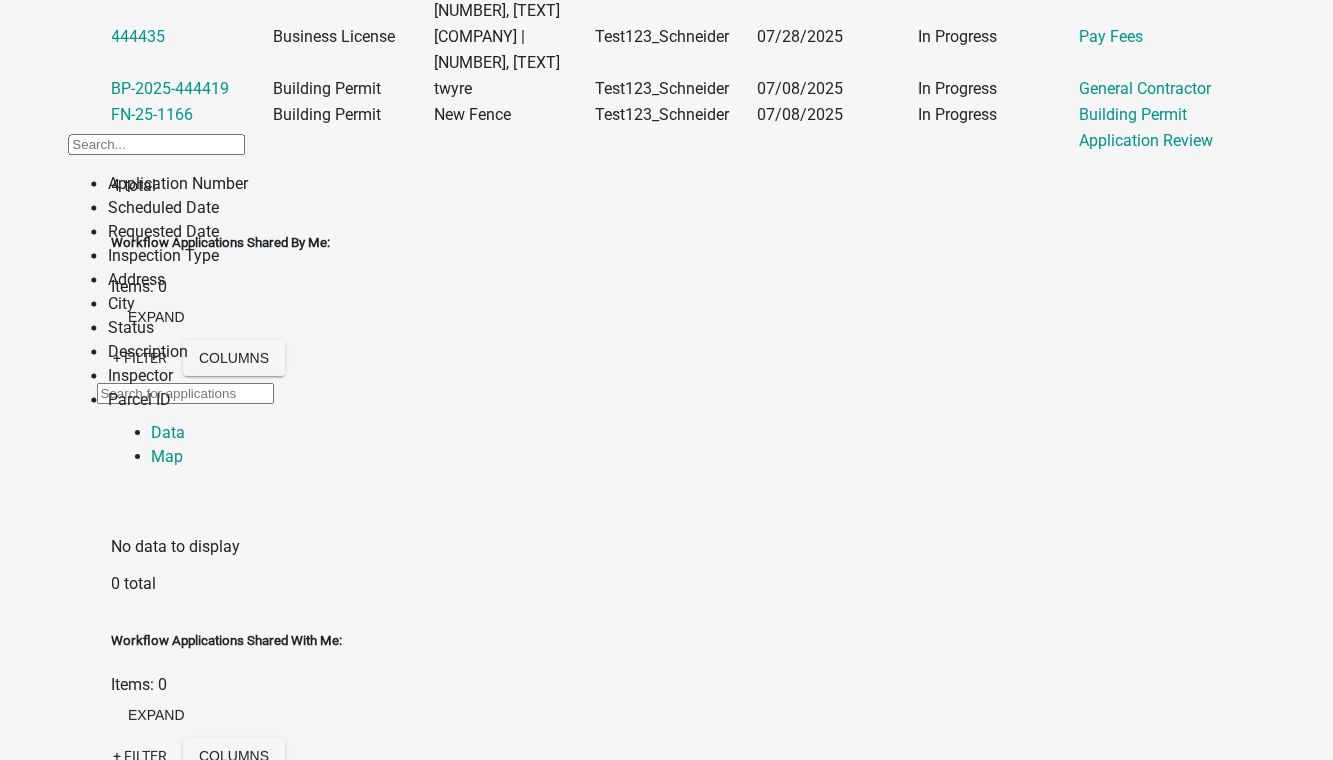 scroll, scrollTop: 636, scrollLeft: 0, axis: vertical 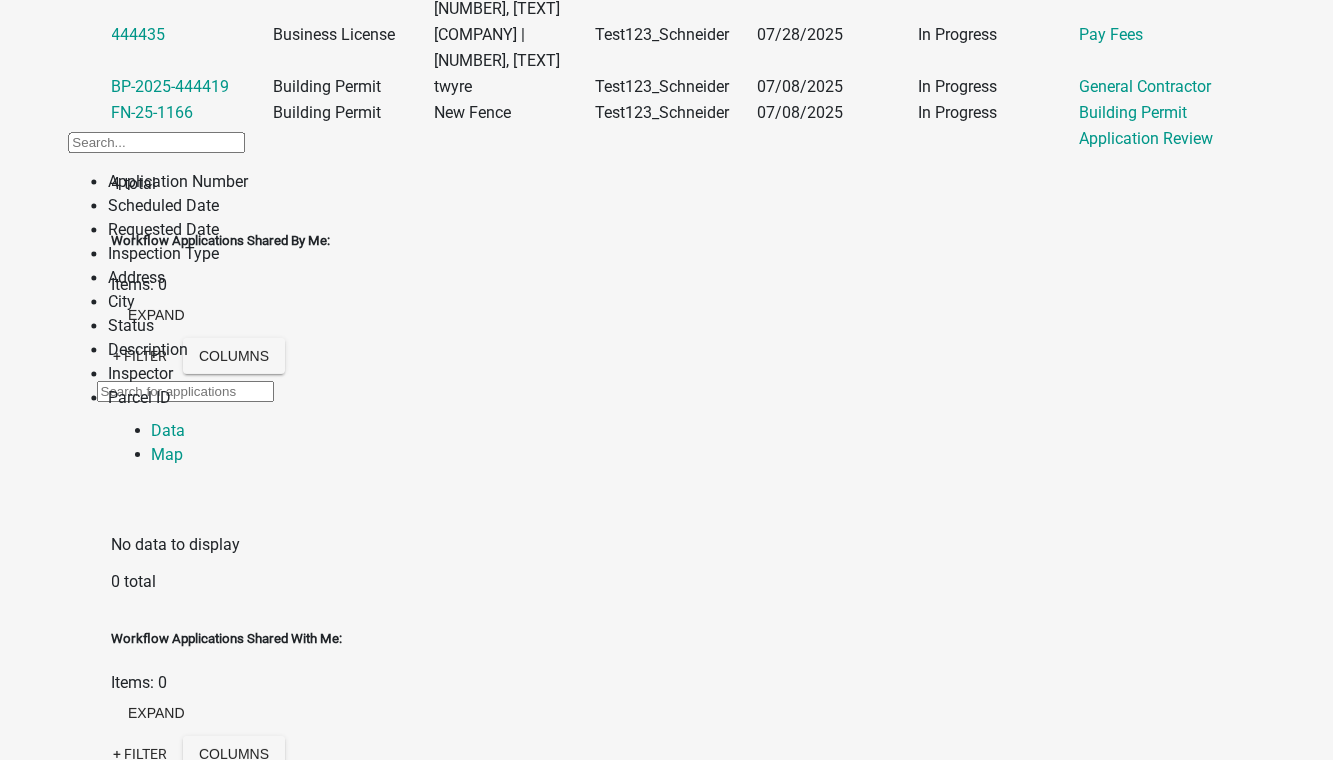 click on "Inspector" at bounding box center [178, 375] 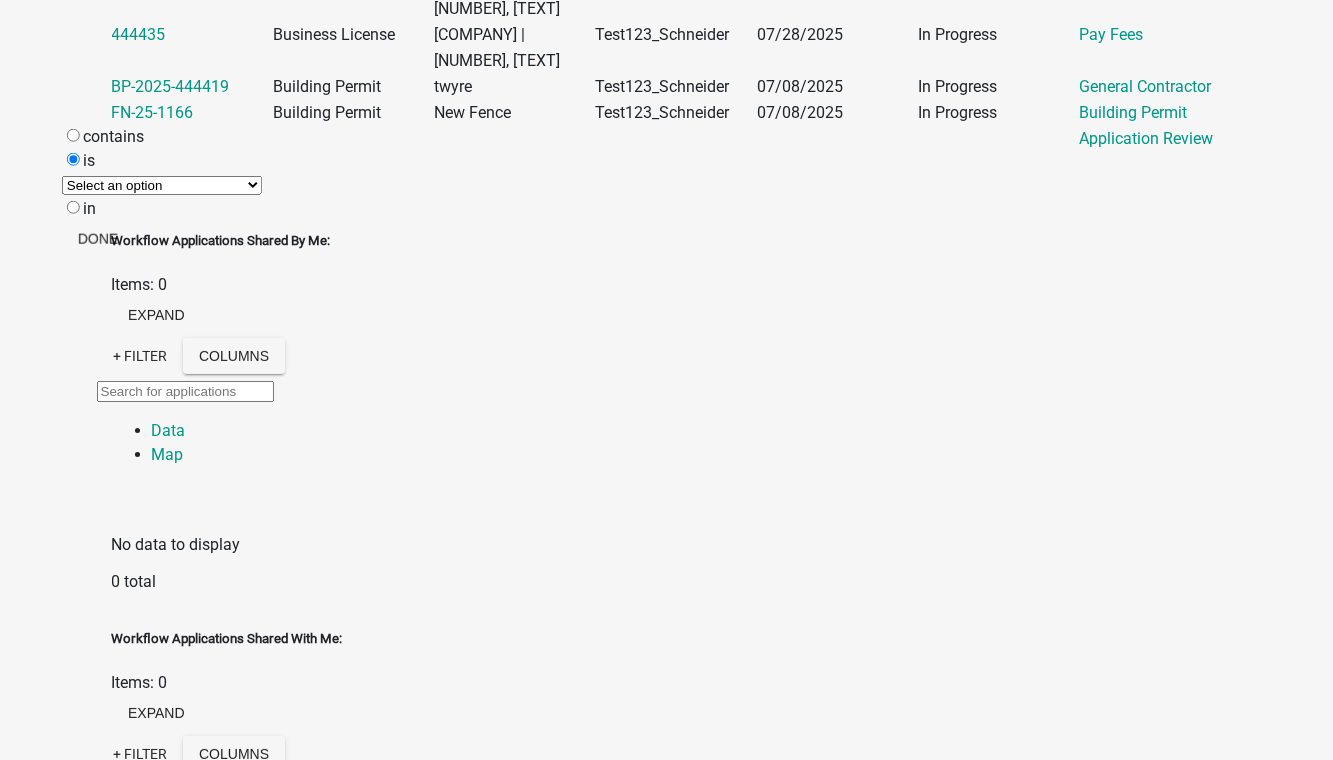 click on "Select an option   None" at bounding box center (162, 185) 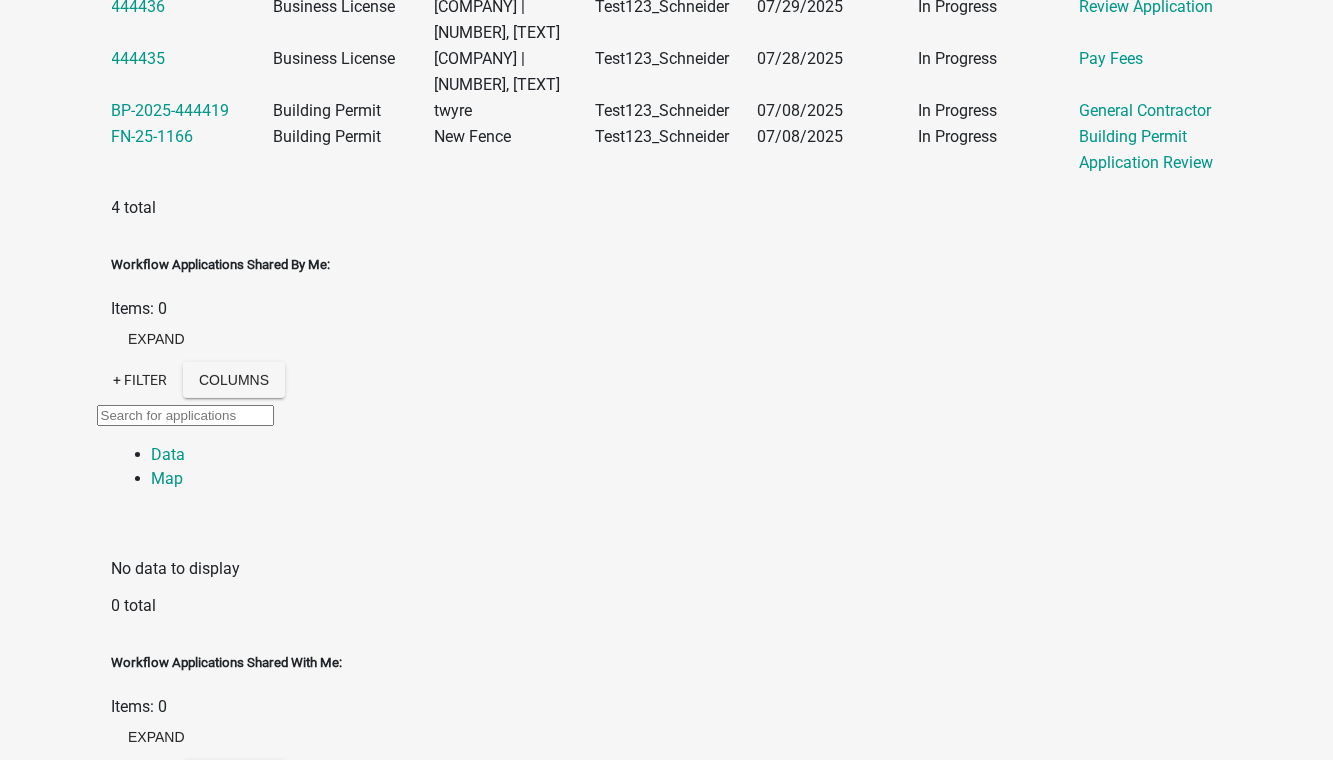 click on "Account" at bounding box center (115, -500) 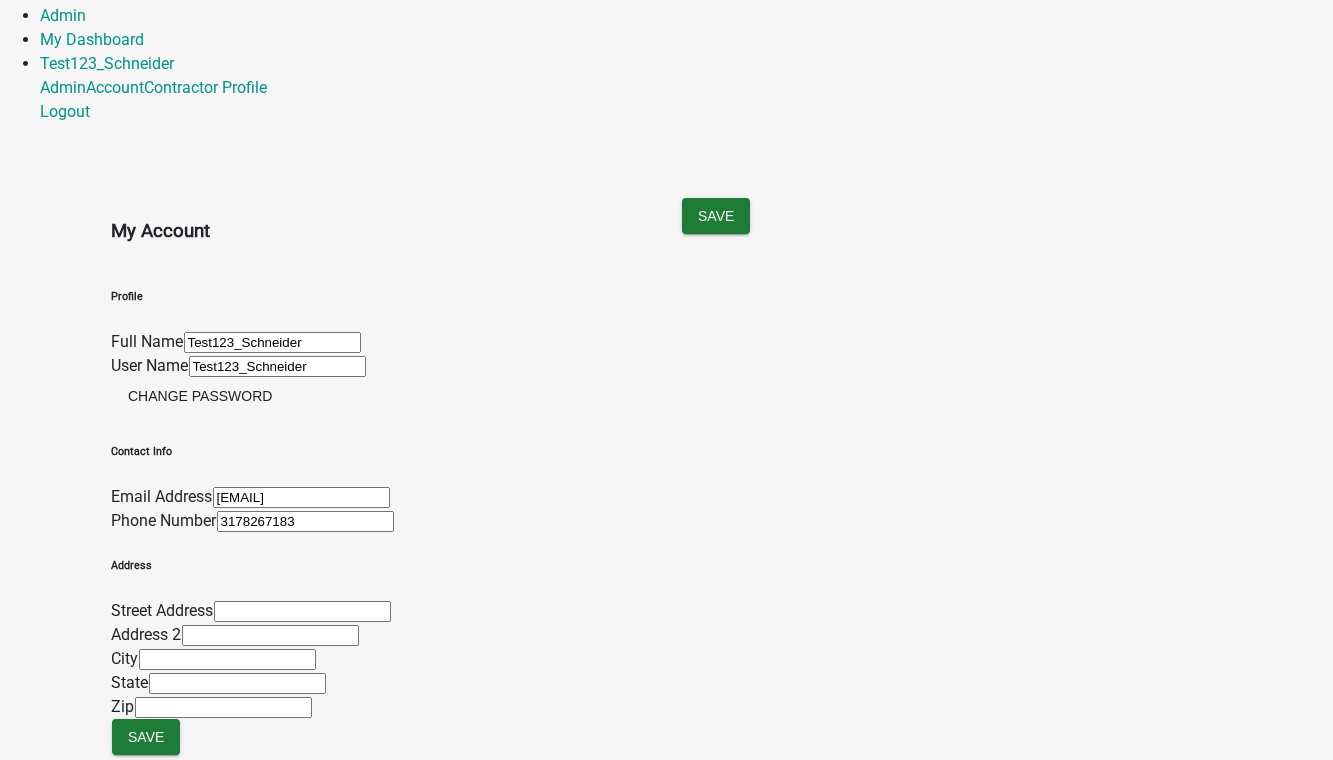 scroll, scrollTop: 0, scrollLeft: 0, axis: both 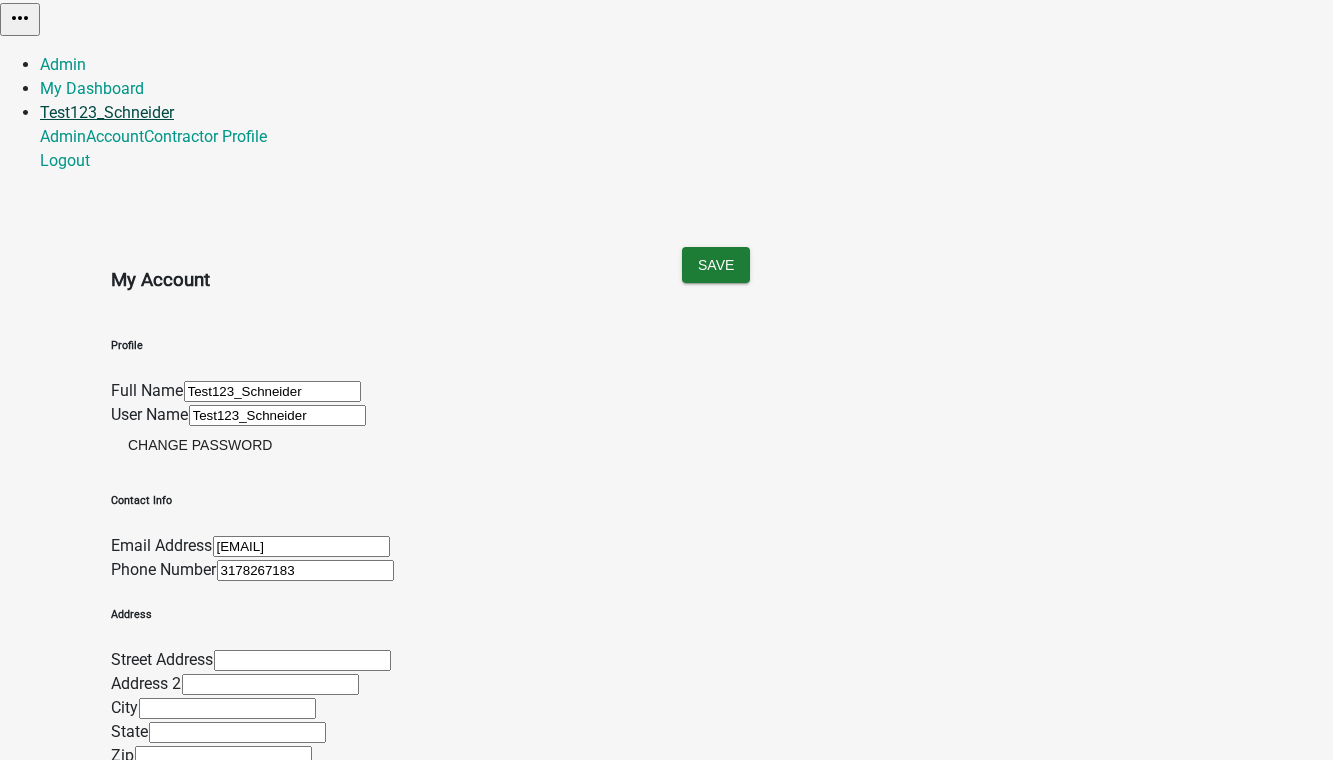 click on "Test123_Schneider" at bounding box center [107, 112] 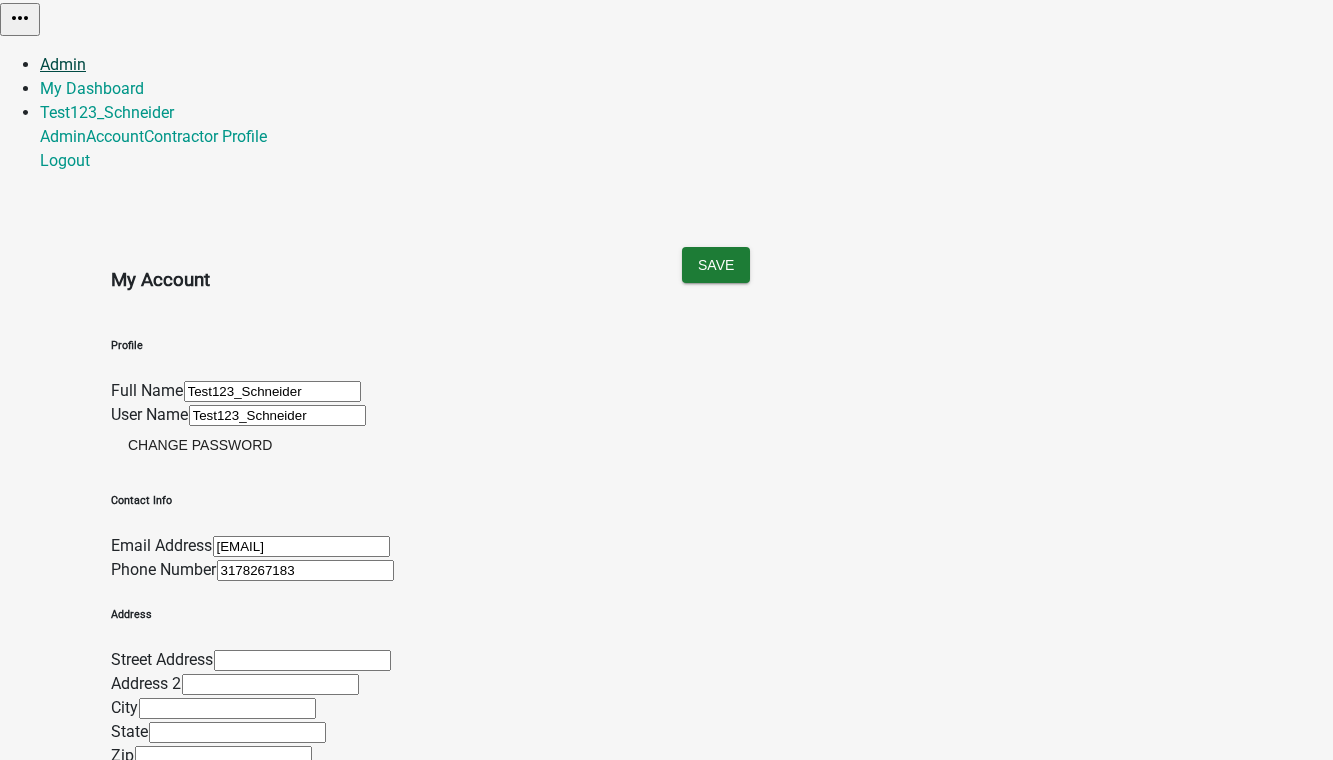click on "Admin" at bounding box center [63, 64] 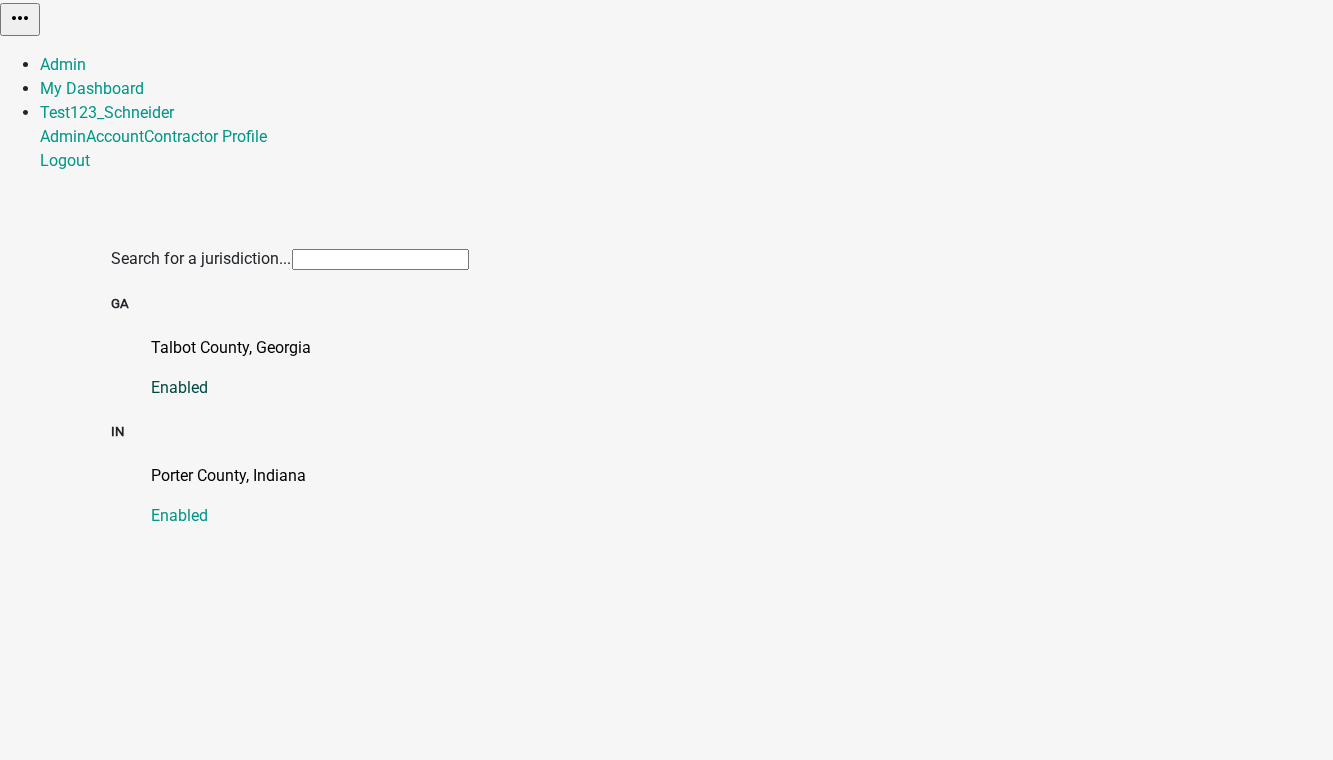 click on "Talbot County, Georgia" 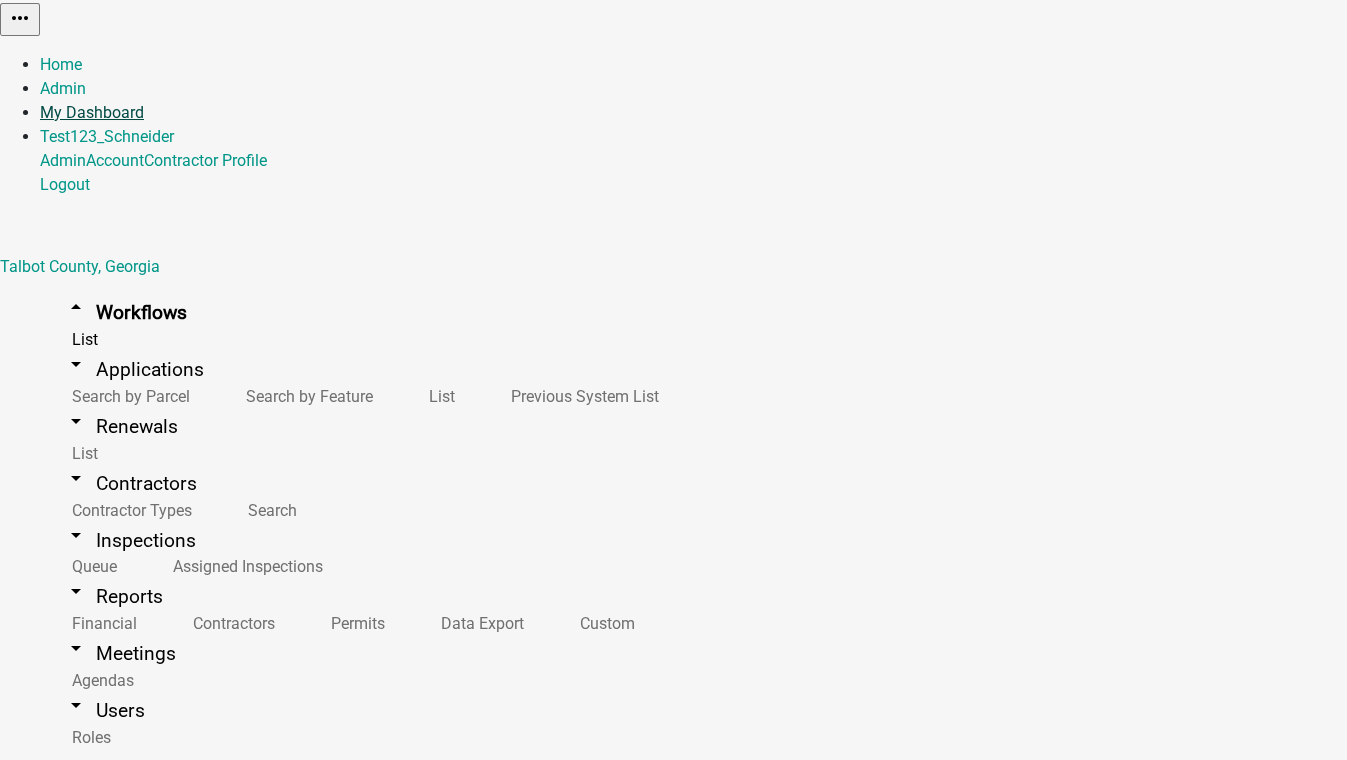 click on "My Dashboard" at bounding box center (92, 112) 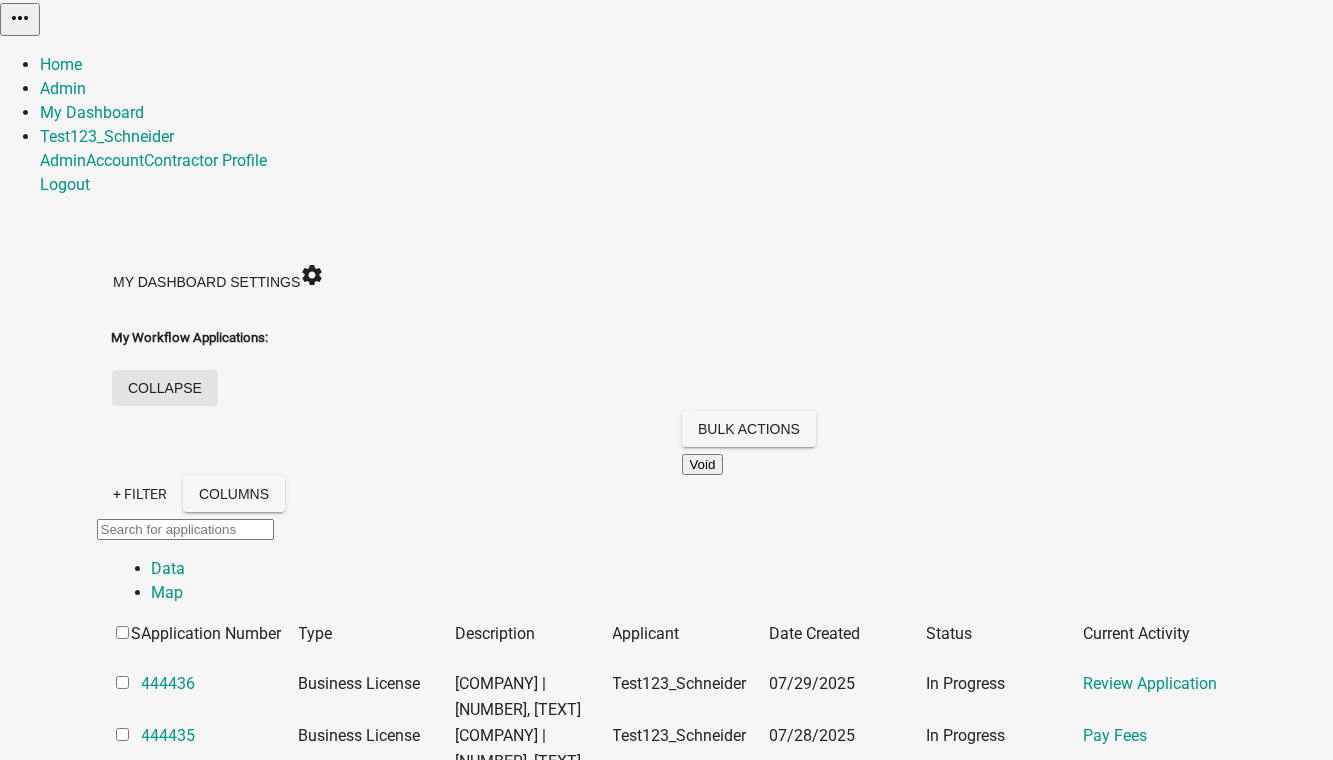 click on "collapse" at bounding box center [165, 388] 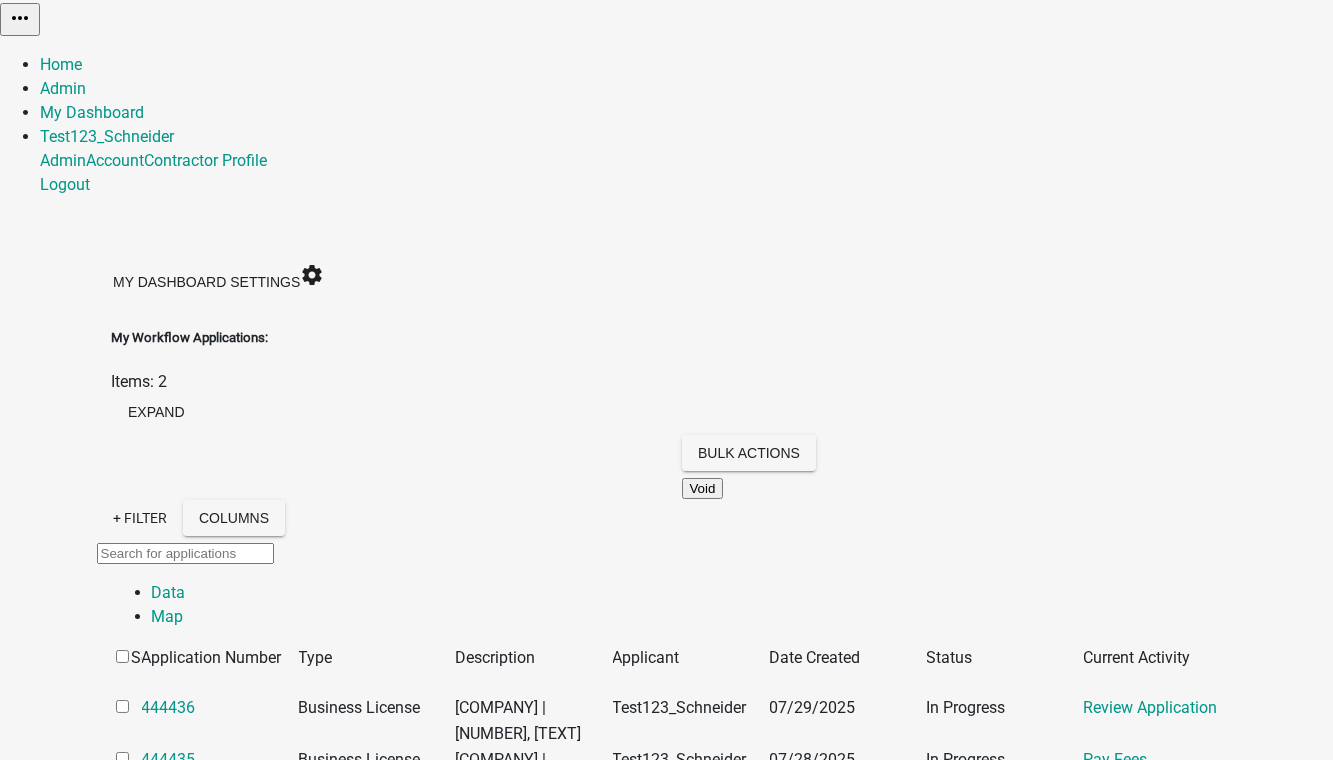 click on "collapse" at bounding box center (165, 1864) 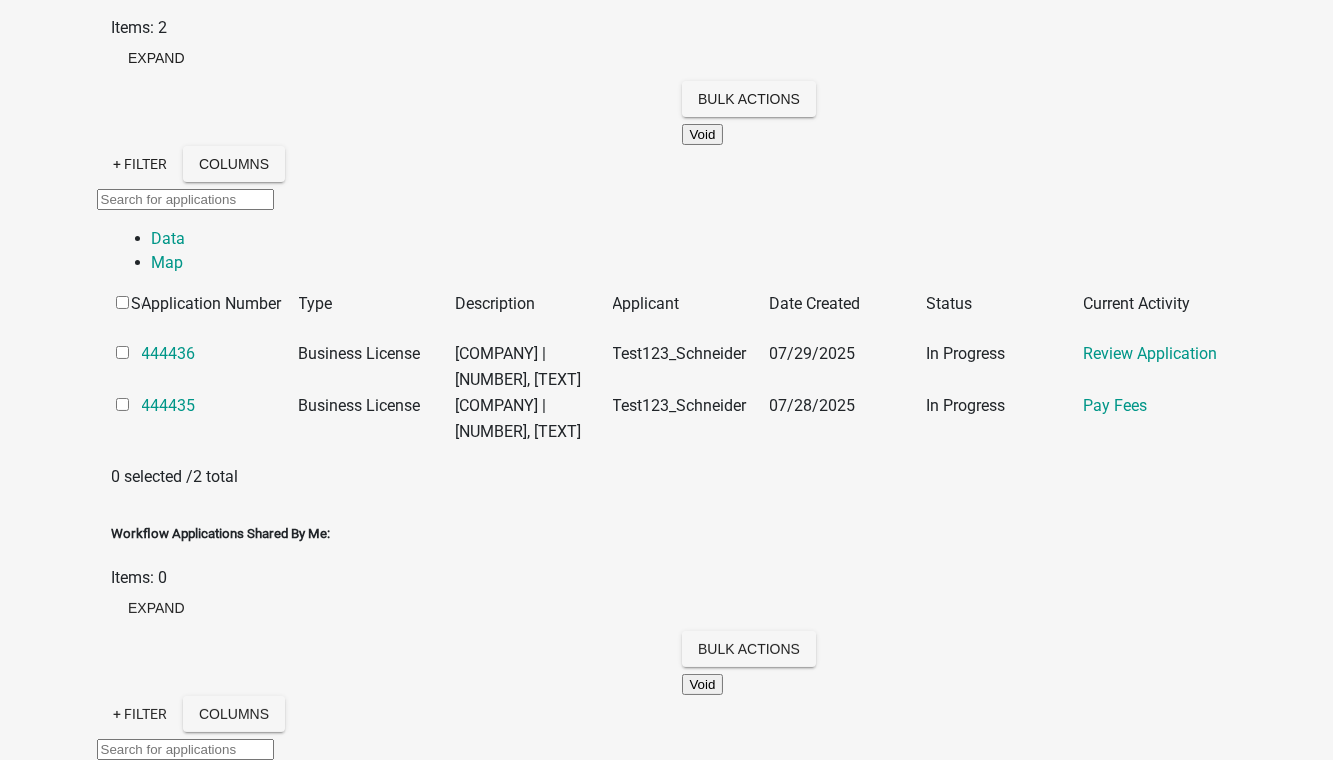 scroll, scrollTop: 363, scrollLeft: 0, axis: vertical 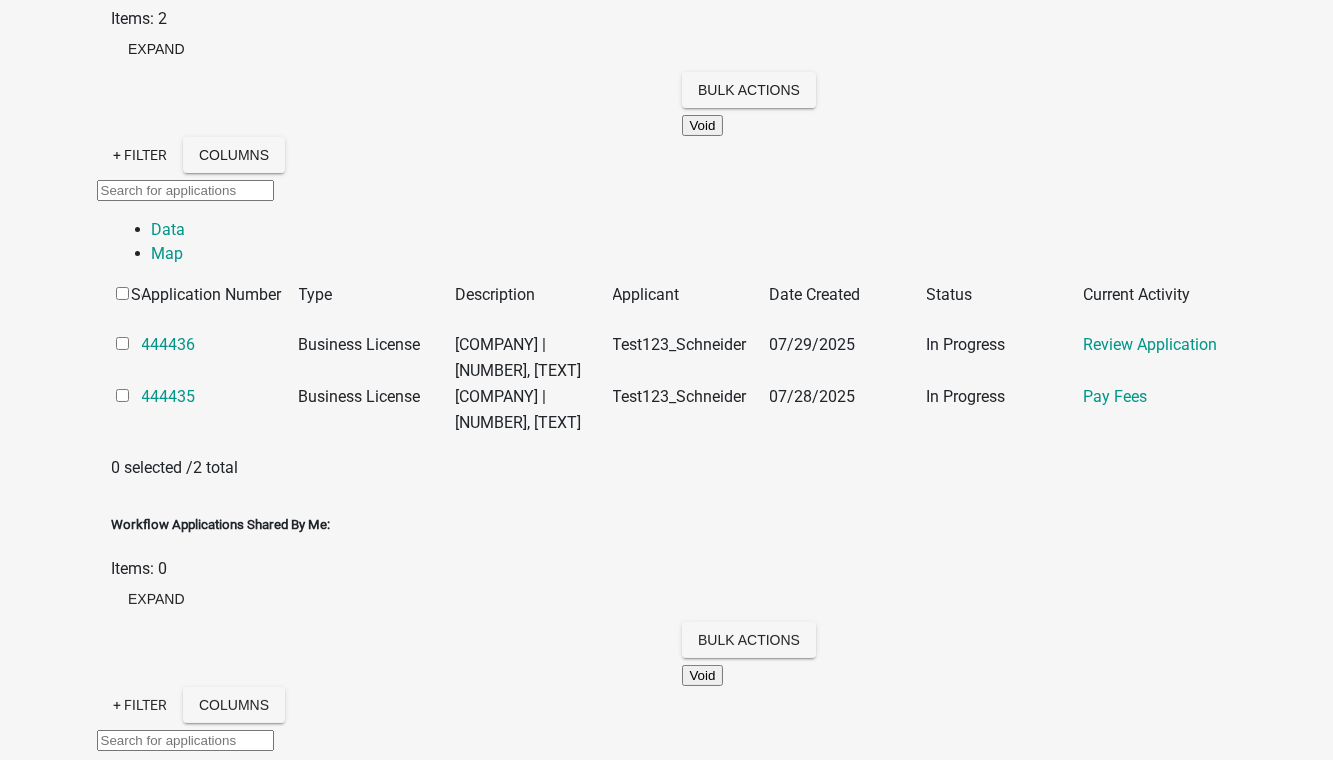 click on "+ Filter" 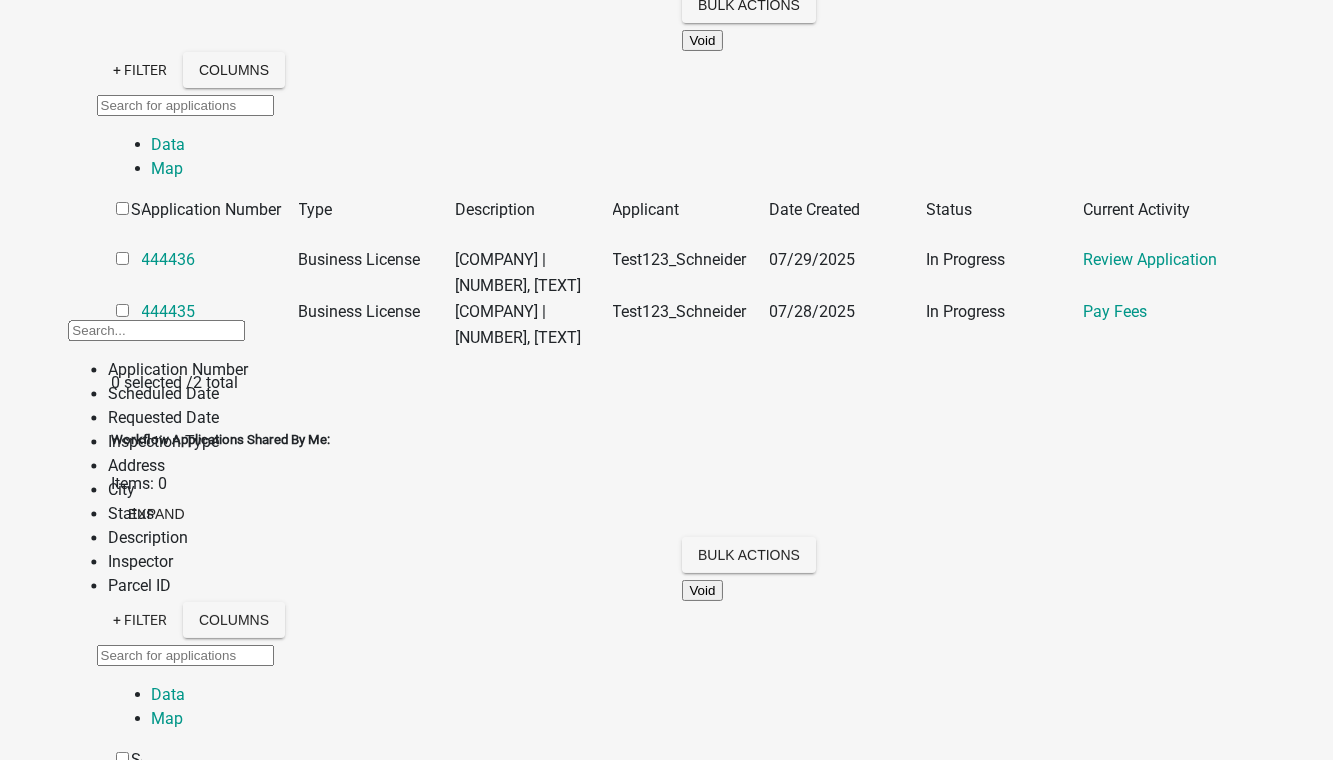 scroll, scrollTop: 545, scrollLeft: 0, axis: vertical 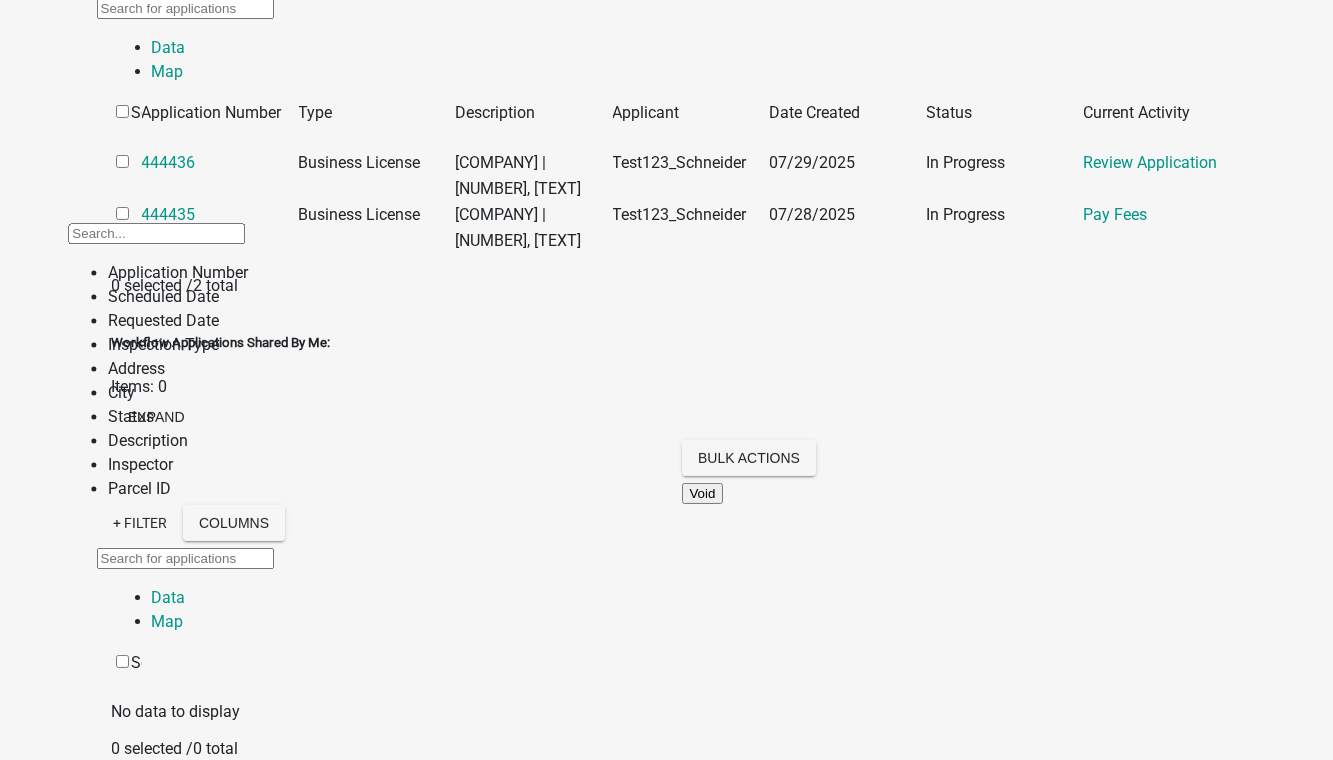 click on "Inspector" at bounding box center [178, 466] 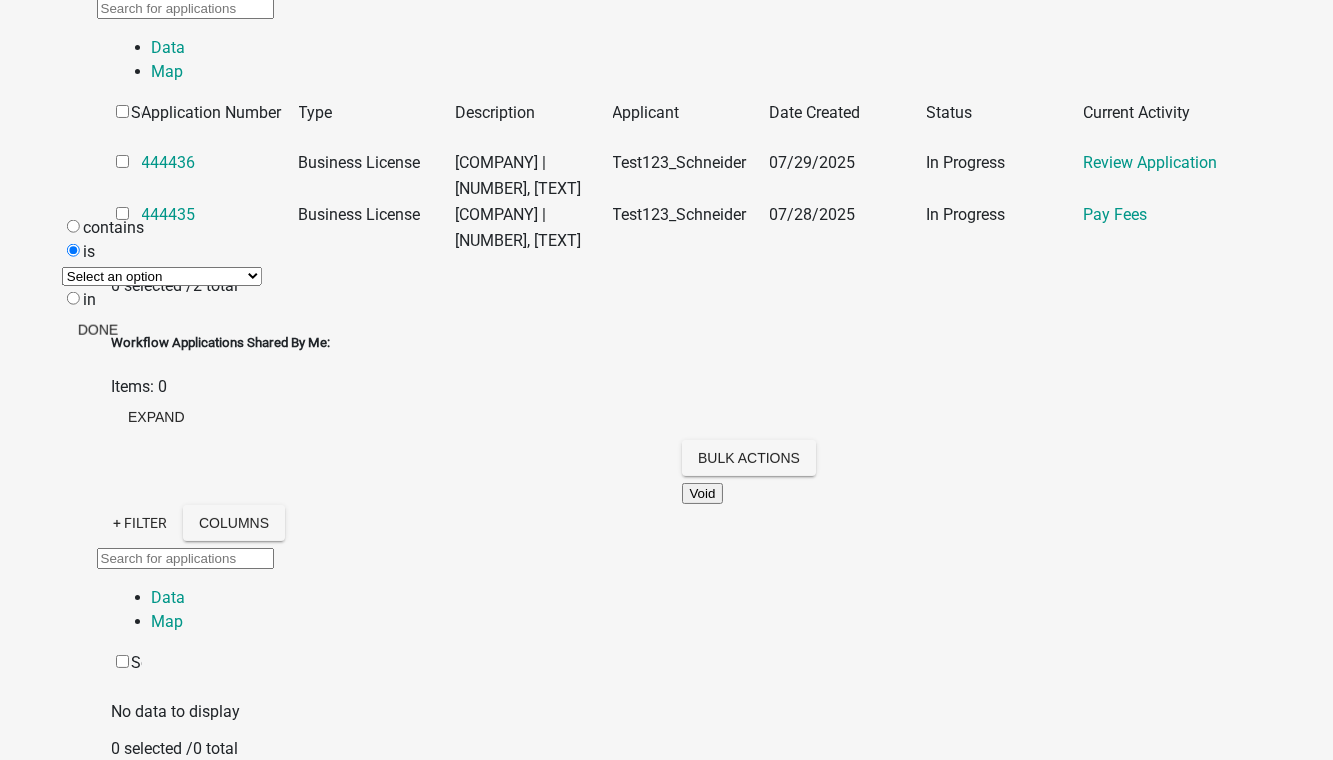 click on "in" at bounding box center (162, 300) 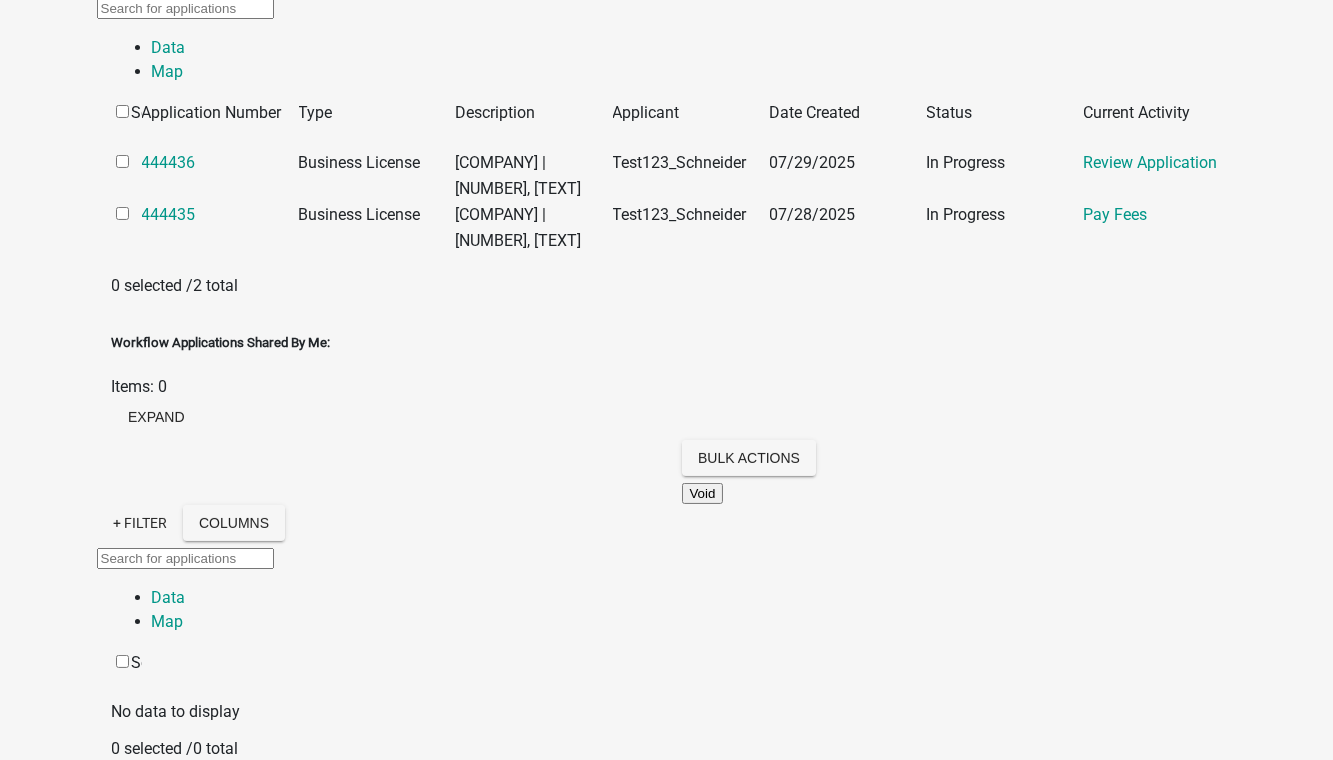 click on "Export   Excel Format (.xlsx)   CSV Format (.csv)   + Filter   Columns  Data Map Application Application Type Address City Inspection Type Scheduled Time Assigned Inspector Requestor Name Requestor Phone Status Actions  [PERMIT_NUMBER]  Electrical Permit [NUMBER] [STREET] Electrical Inspection N/A Pending Inspection  Action   View Details   Schedule Inspection   Complete Inspection   [PERMIT_NUMBER]  Electrical Permit [NUMBER] [STREET] Electrical Inspection N/A Pending Inspection  Action   View Details   Schedule Inspection   Complete Inspection   [PERMIT_NUMBER]  New Construction Application [NUMBER] [STREET] Footing, Framing Rough-in, Temp, Permanent, or Final Inspection N/A Pending Inspection  Action   View Details   Schedule Inspection   Complete Inspection   [PERMIT_NUMBER]  Electrical Permit [NUMBER] [STREET] Electrical Inspection N/A Pending Inspection  Action   View Details   Schedule Inspection   Complete Inspection   [PERMIT_NUMBER]  Electrical Permit [NUMBER] [STREET] Electrical Inspection N/A N/A" at bounding box center (667, 4304) 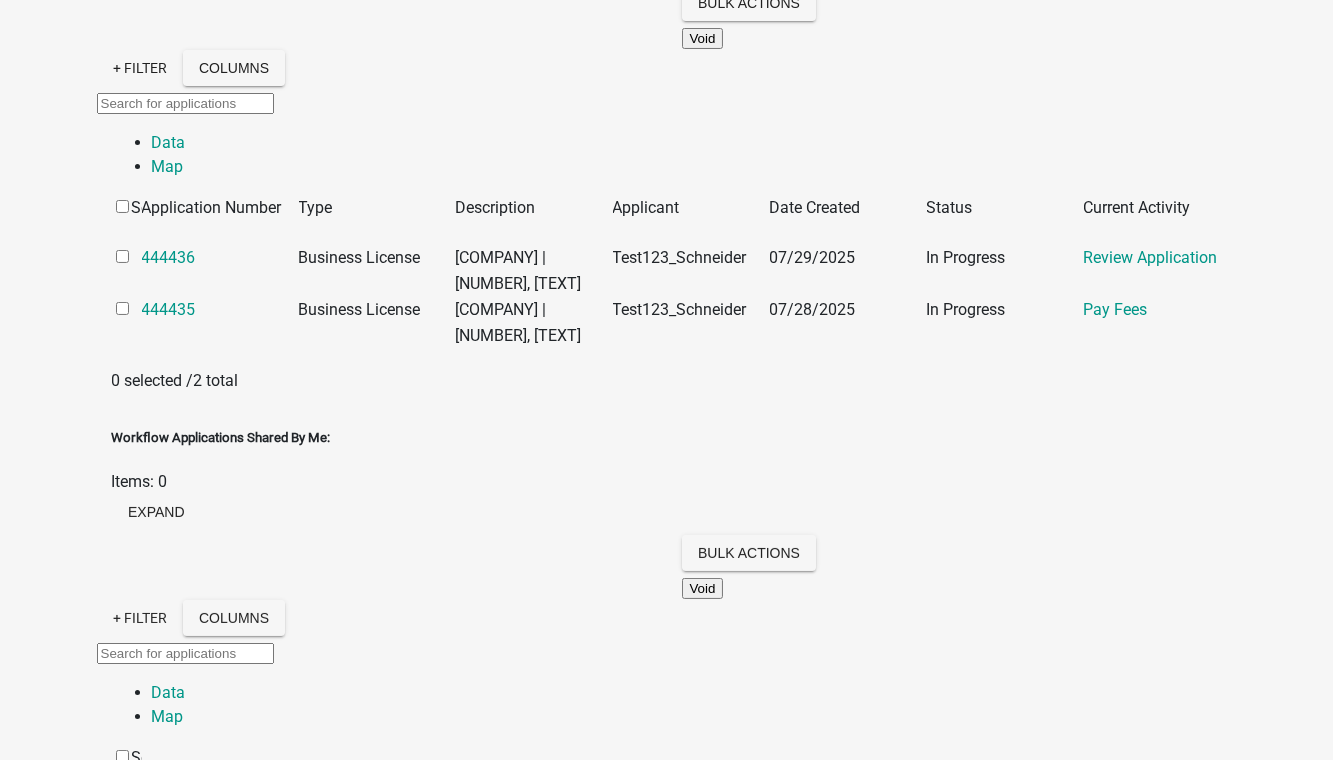 scroll, scrollTop: 272, scrollLeft: 0, axis: vertical 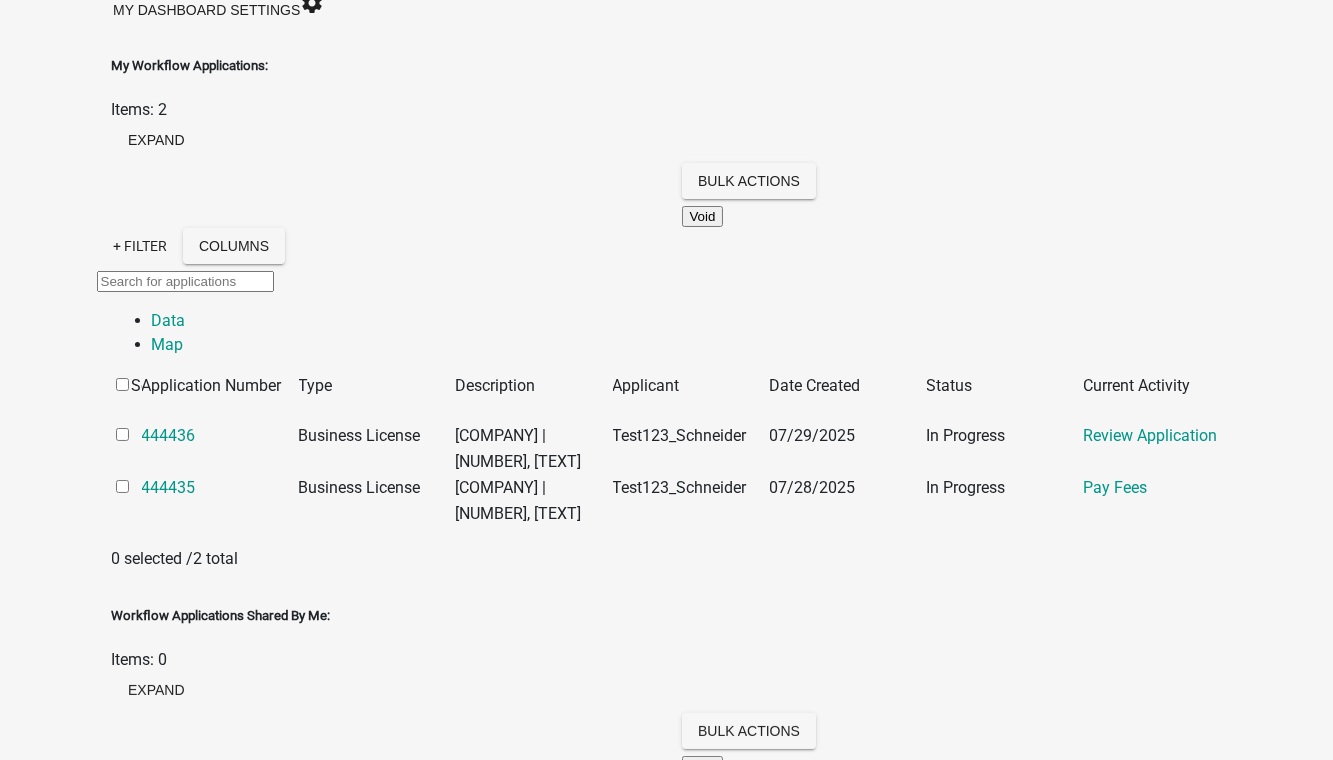 click on "Home" at bounding box center (61, -208) 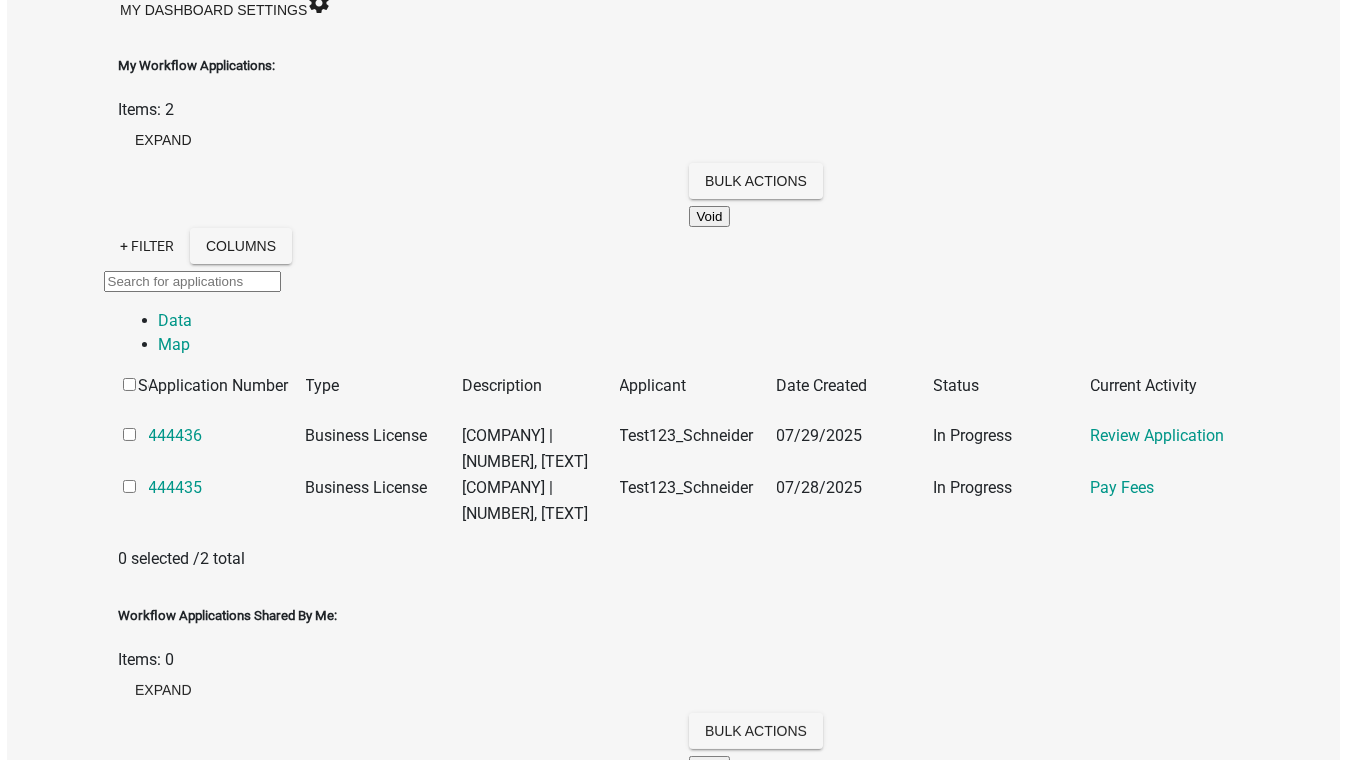 scroll, scrollTop: 0, scrollLeft: 0, axis: both 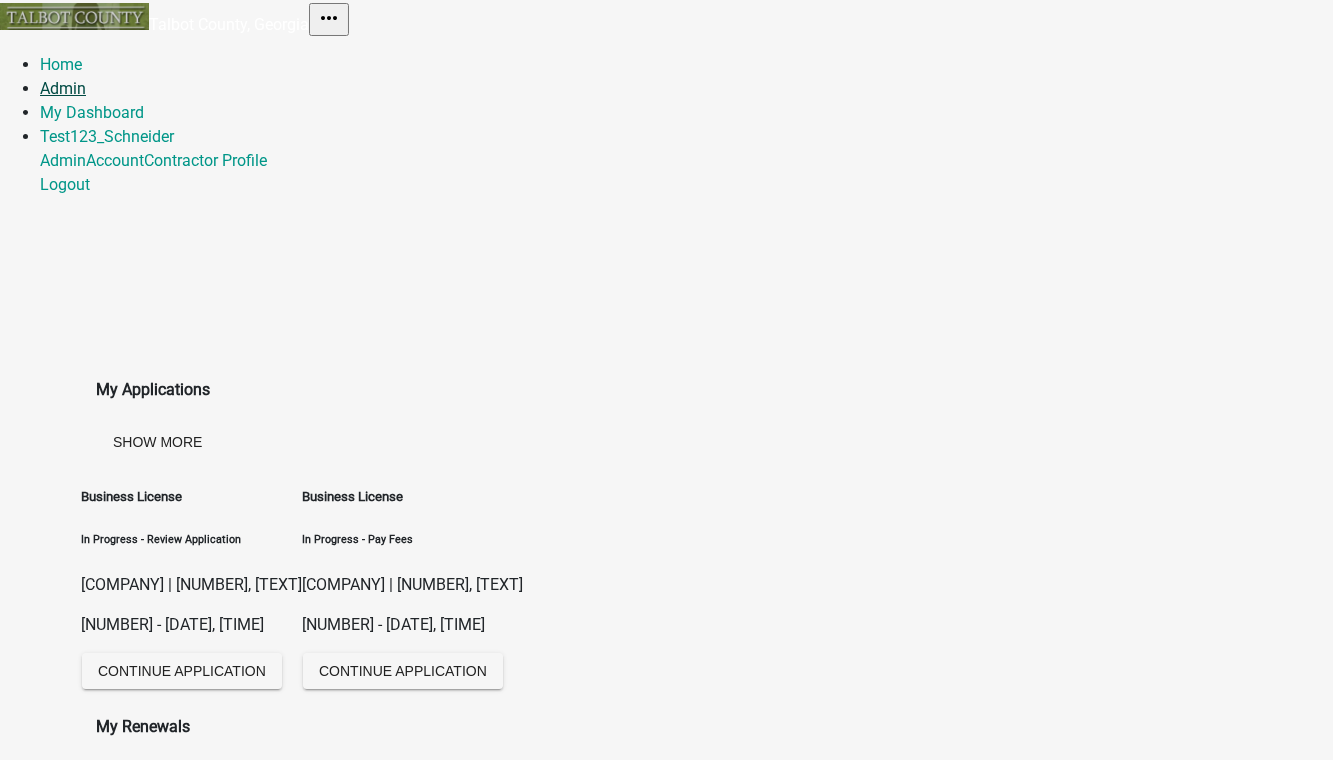 click on "Admin" at bounding box center [63, 88] 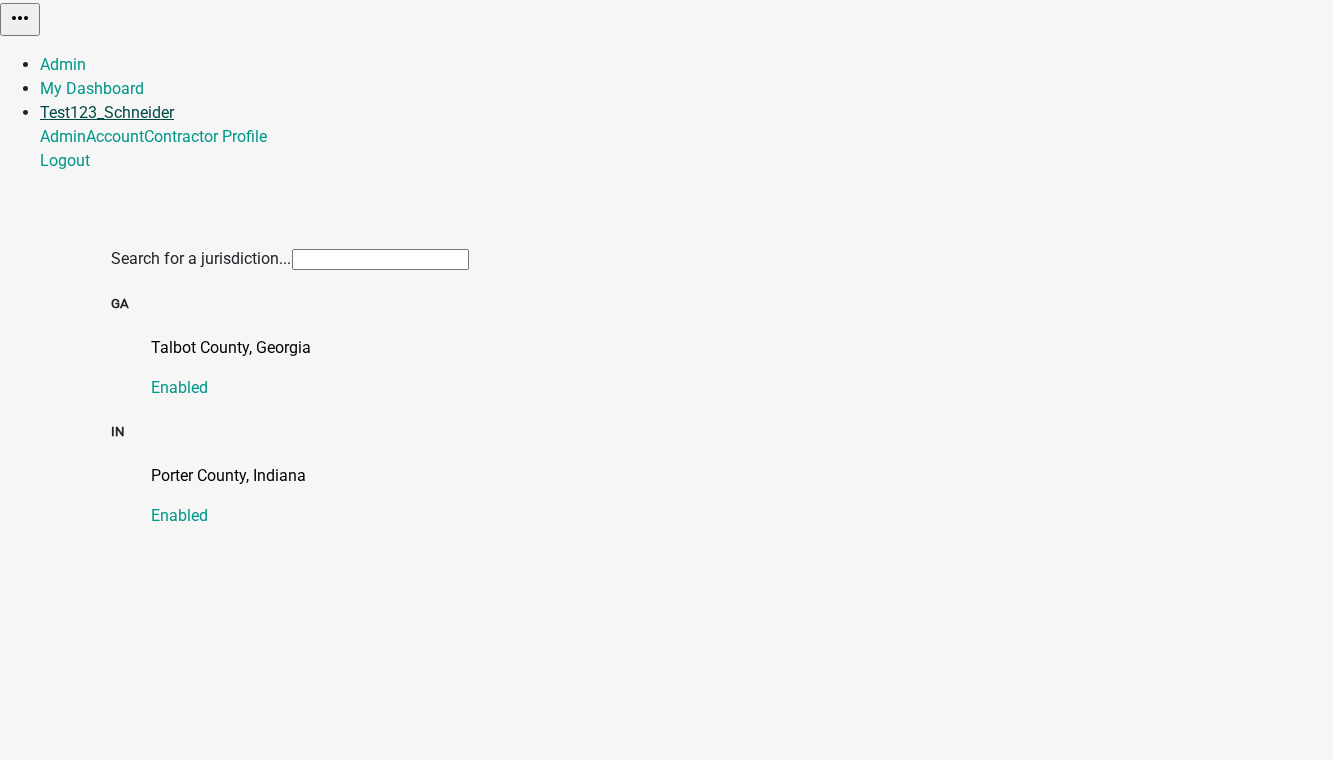 click on "Test123_Schneider" at bounding box center [107, 112] 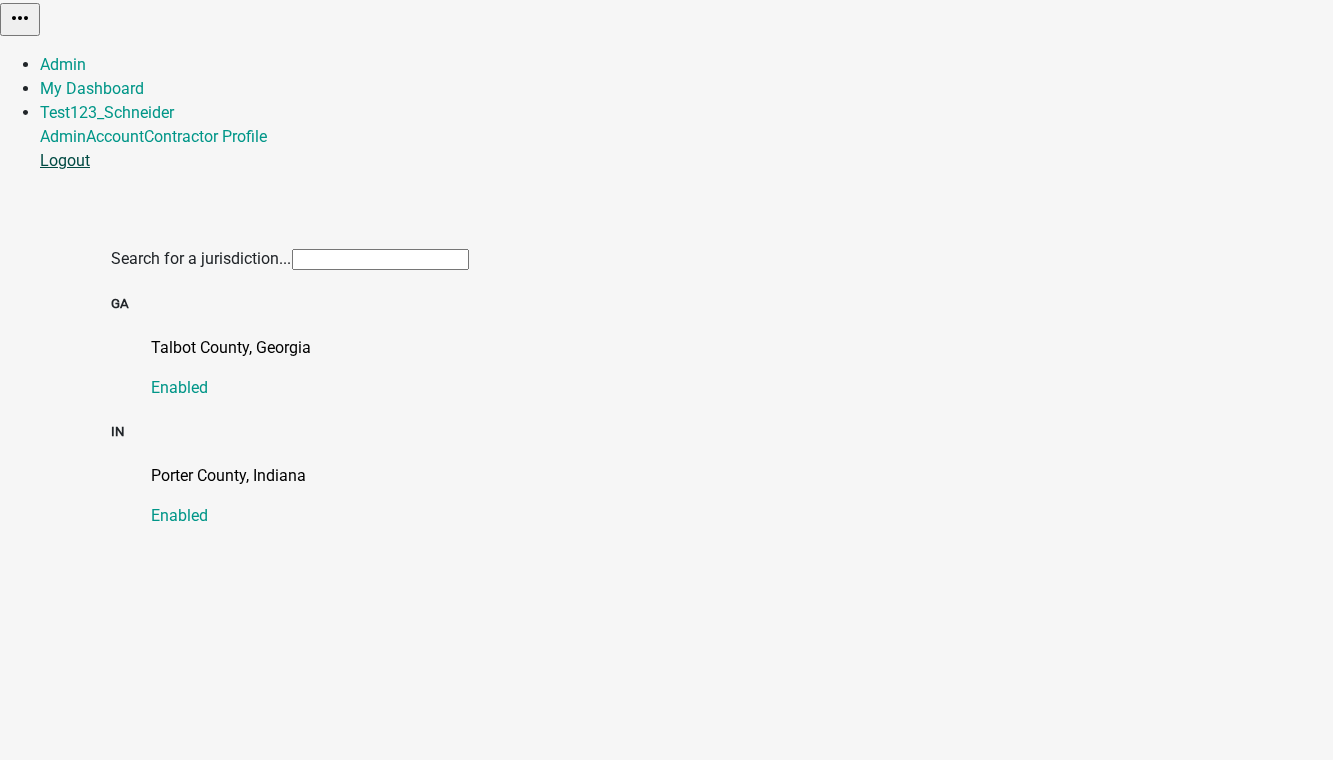 click on "Logout" at bounding box center (65, 160) 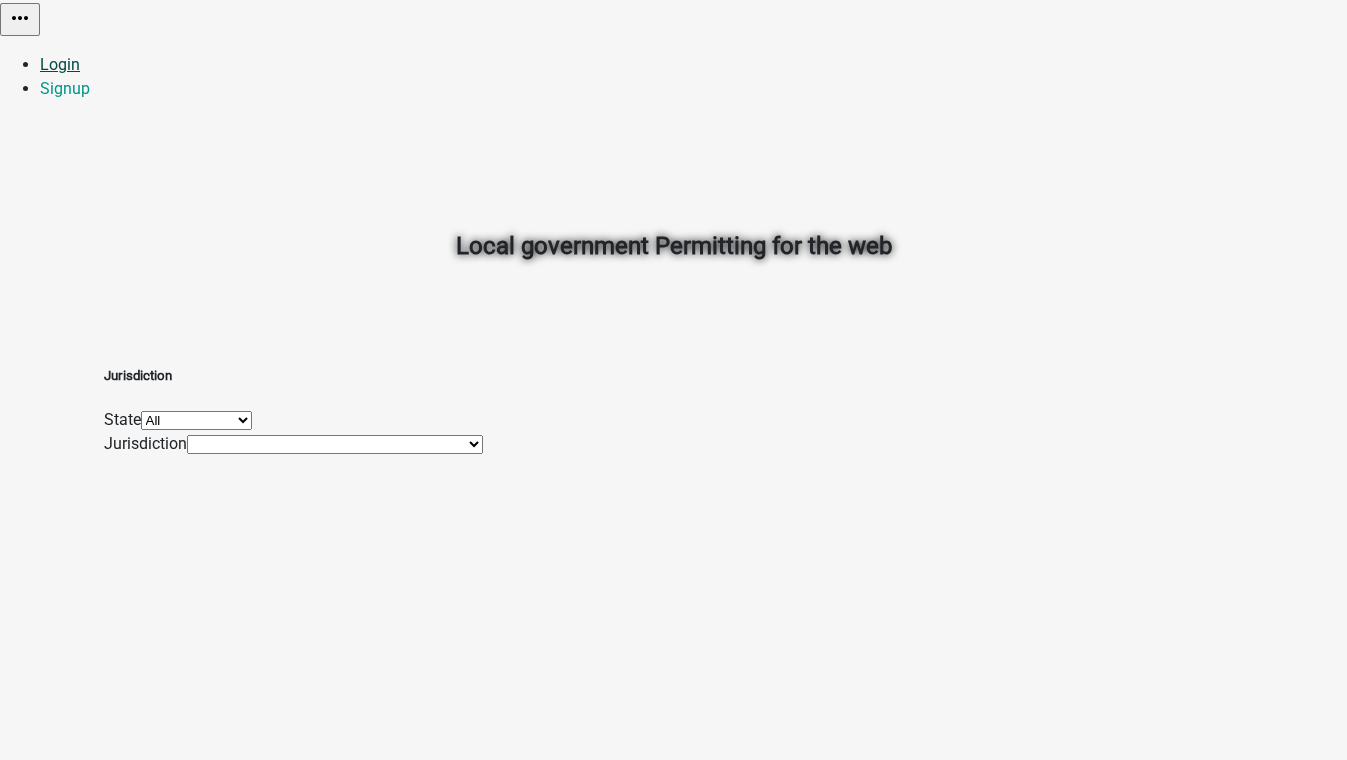 click on "Login" at bounding box center (60, 64) 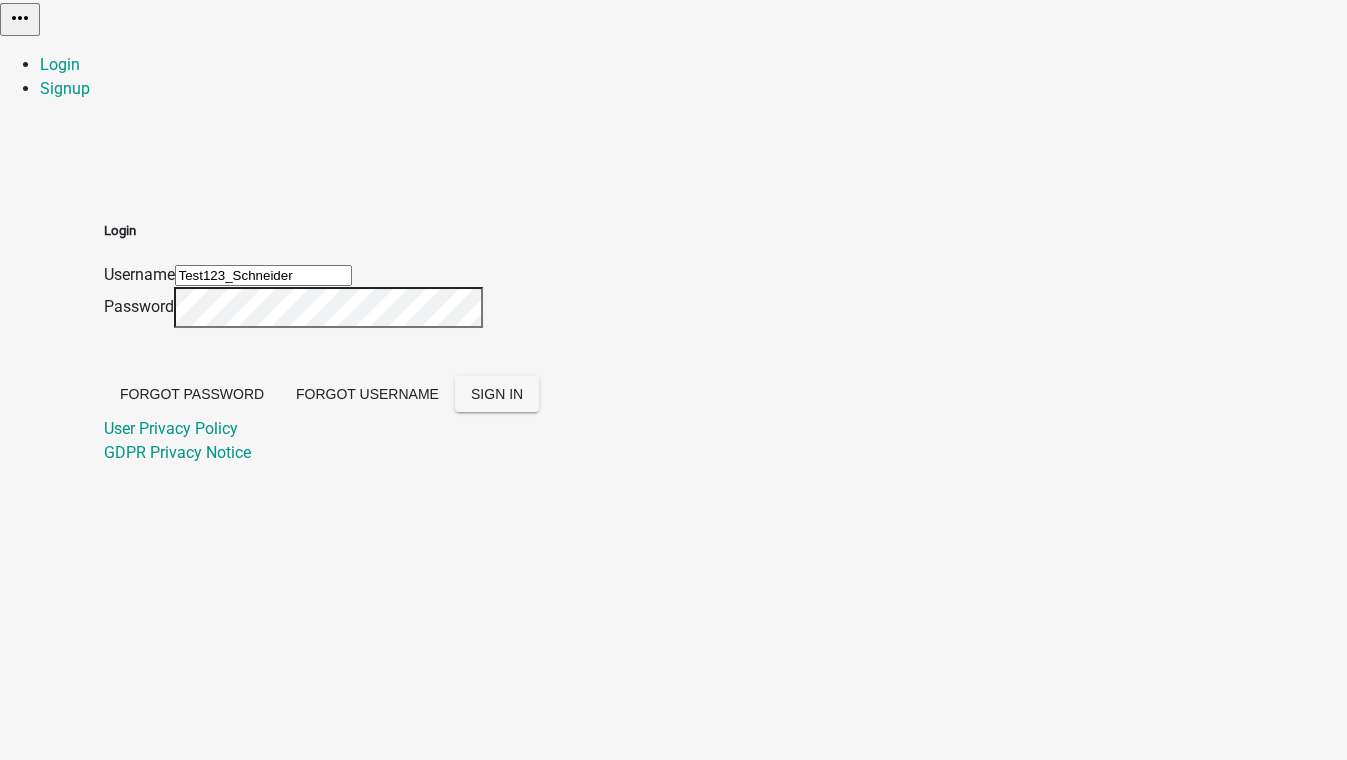 click on "Test123_Schneider" at bounding box center (263, 275) 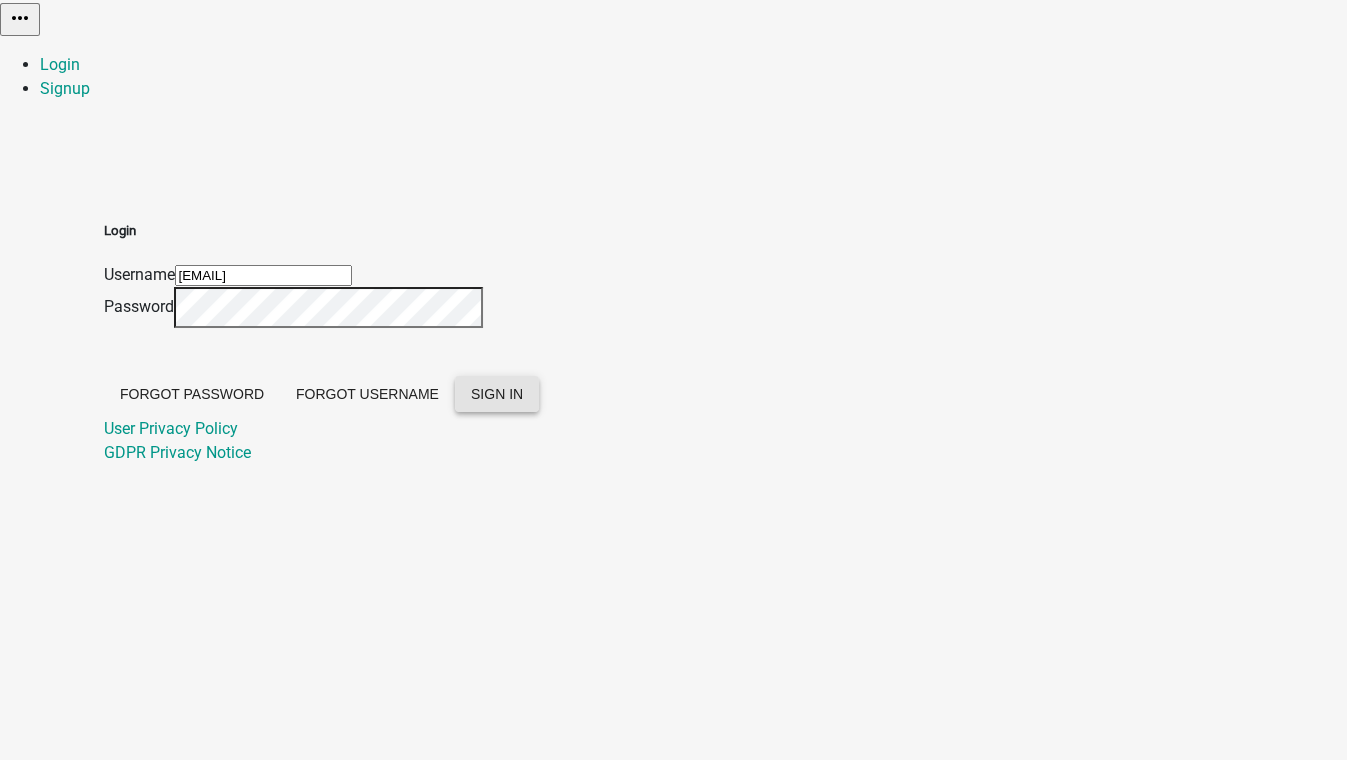 click on "SIGN IN" 